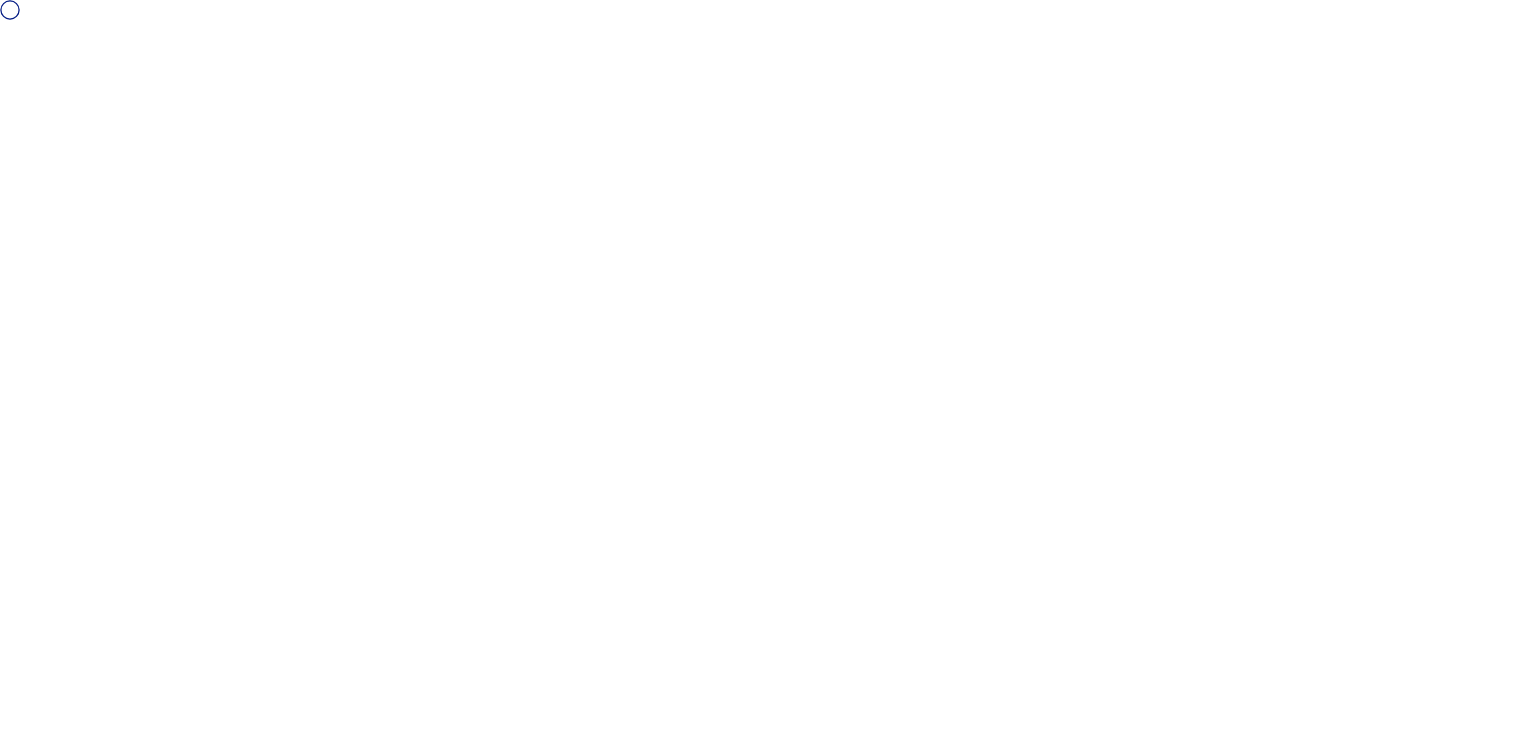 scroll, scrollTop: 0, scrollLeft: 0, axis: both 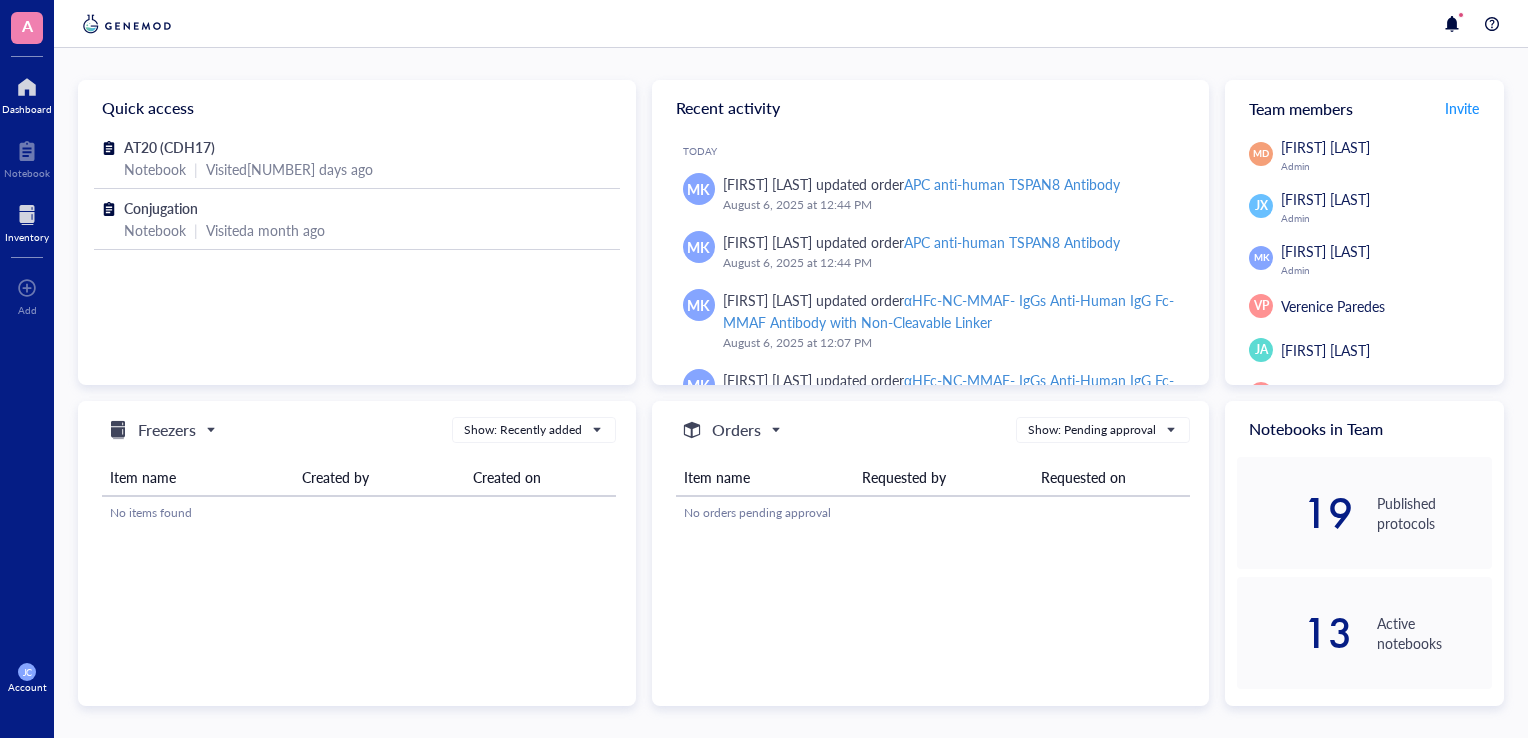 click at bounding box center (27, 215) 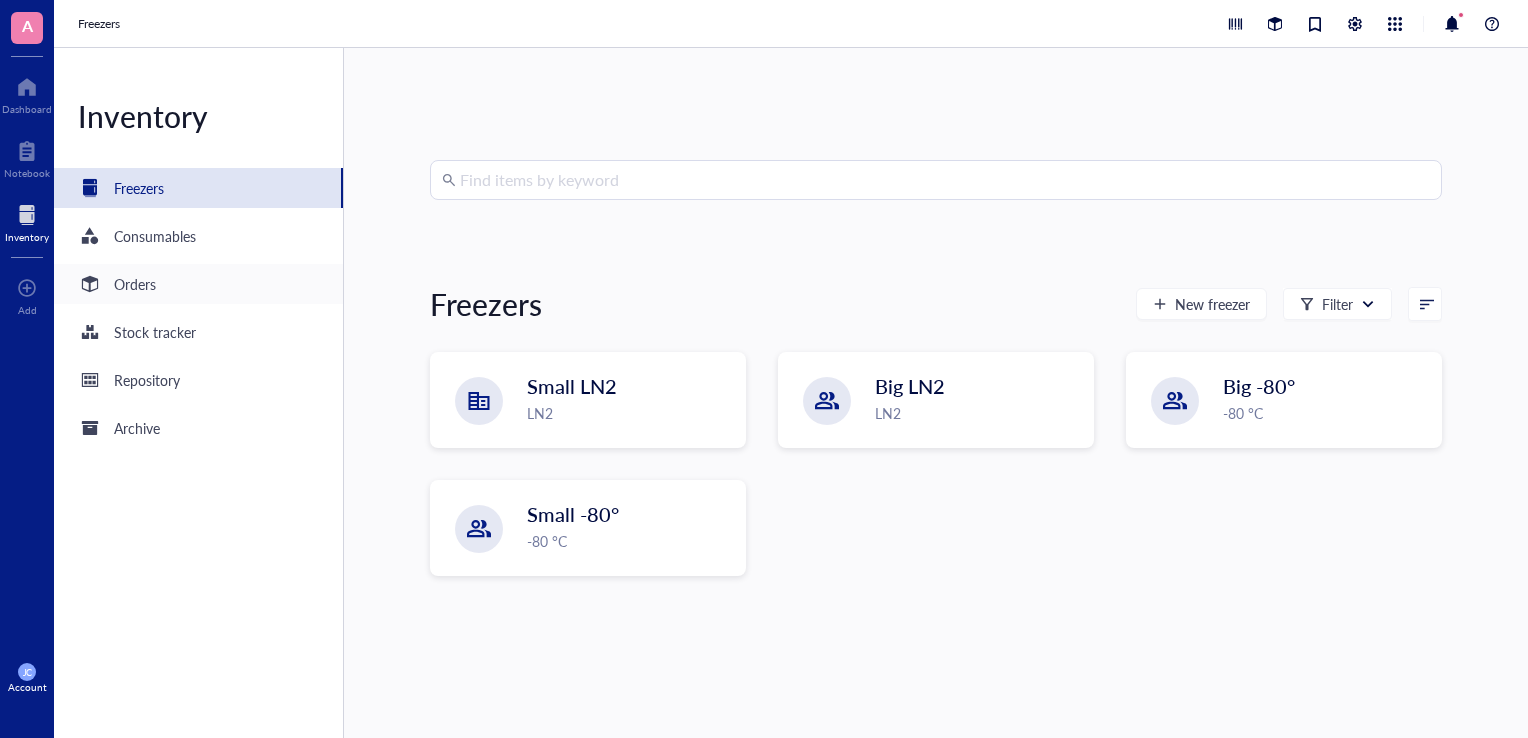 click on "Orders" at bounding box center (198, 284) 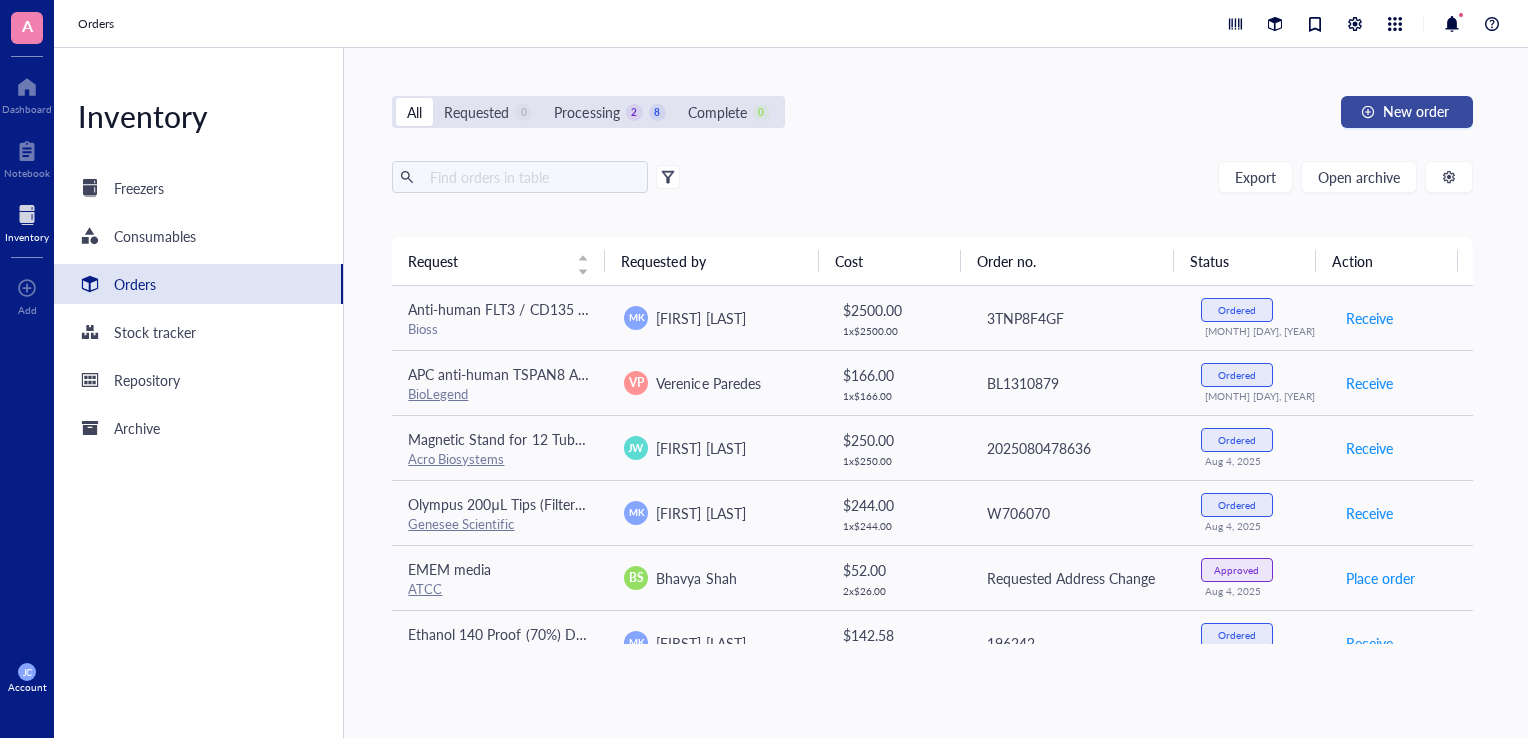 click on "New order" at bounding box center [1416, 111] 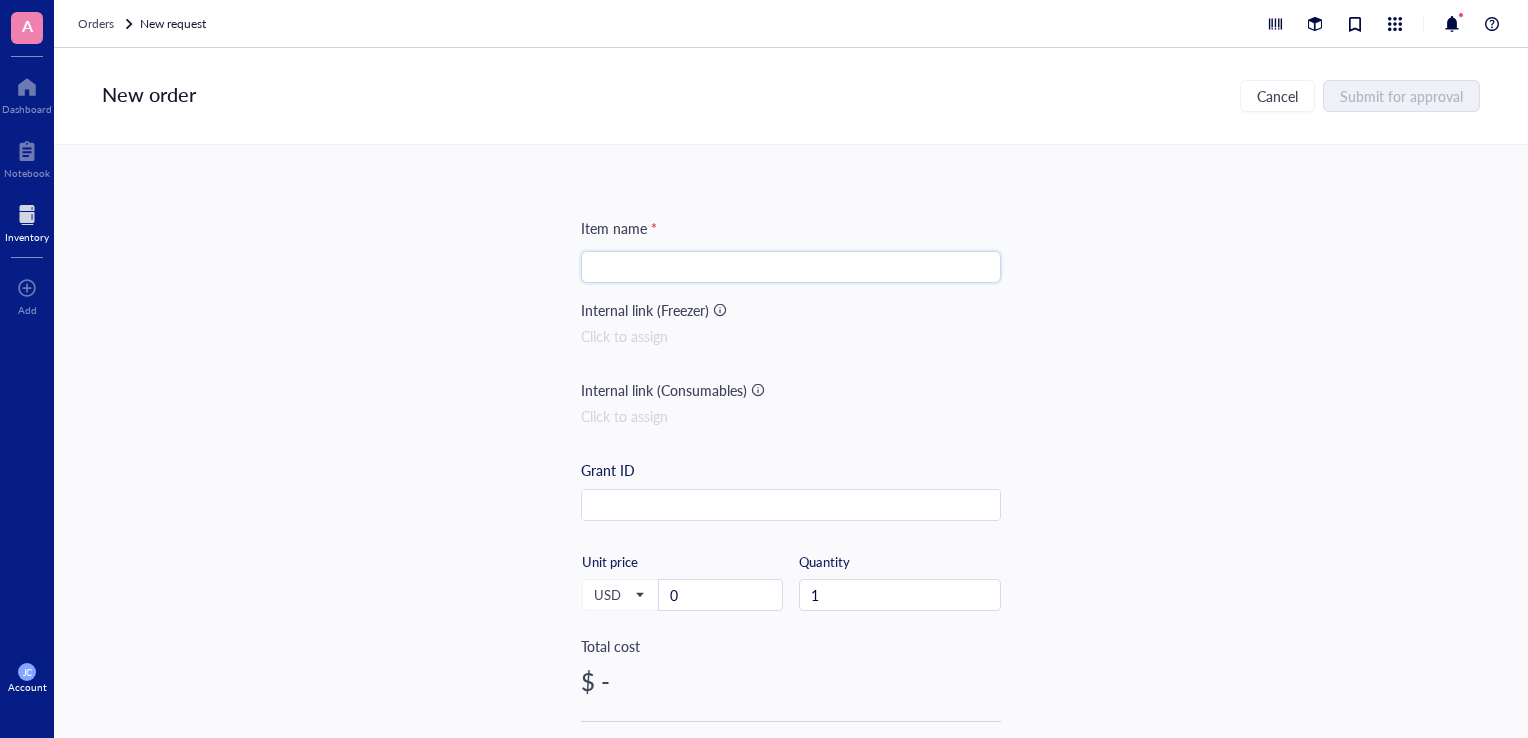 click at bounding box center [791, 267] 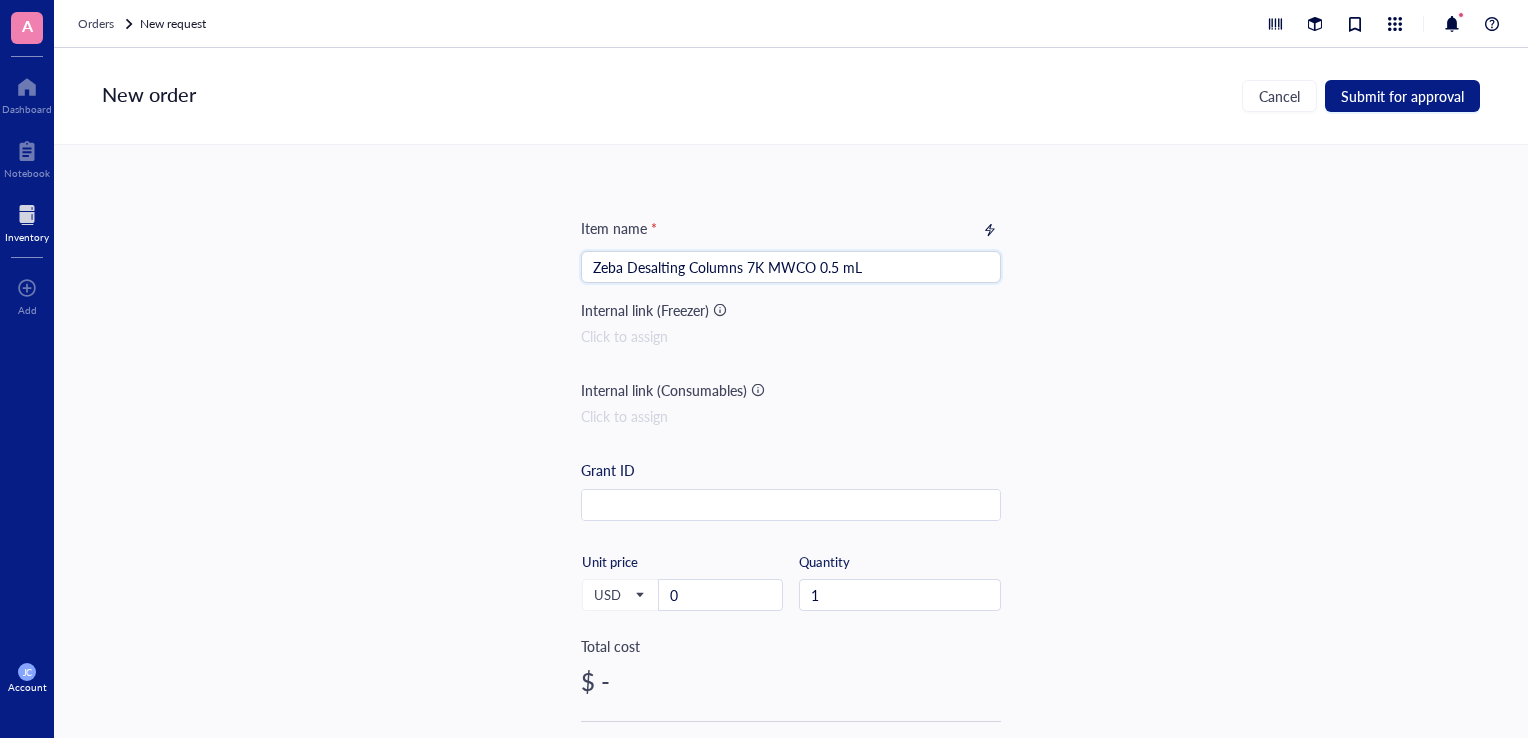 click on "Zeba Desalting Columns 7K MWCO 0.5 mL" at bounding box center [791, 267] 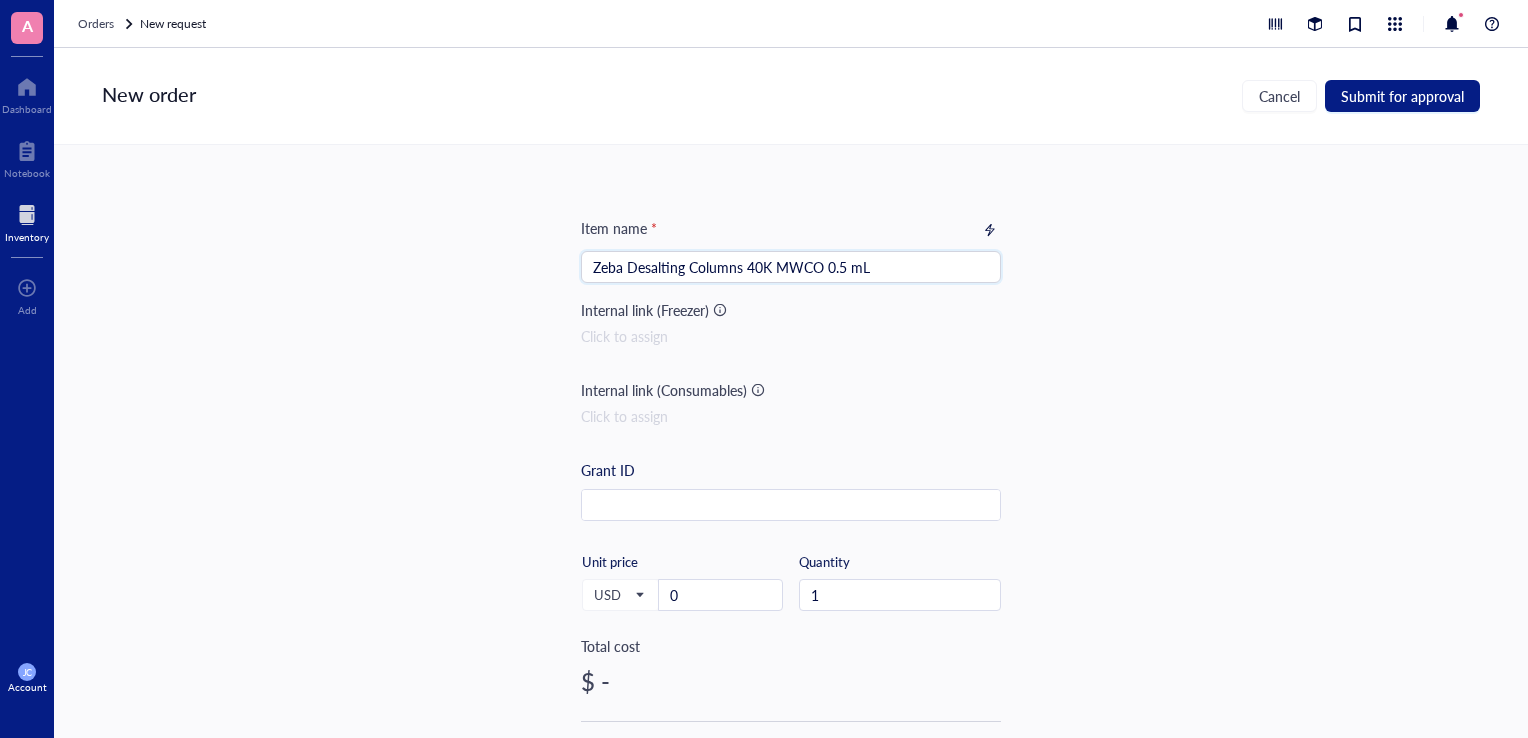 type on "Zeba Desalting Columns 40K MWCO 0.5 mL" 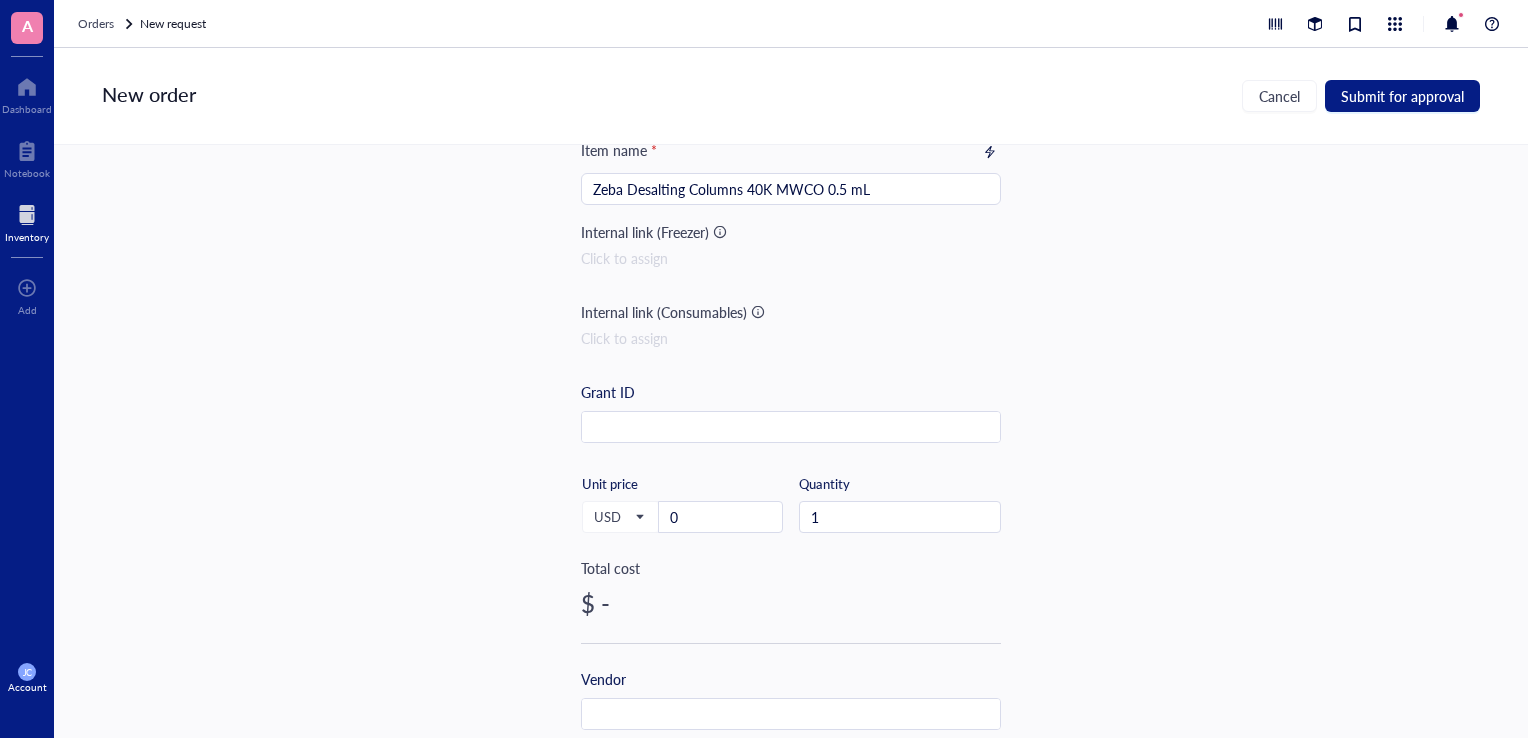 scroll, scrollTop: 200, scrollLeft: 0, axis: vertical 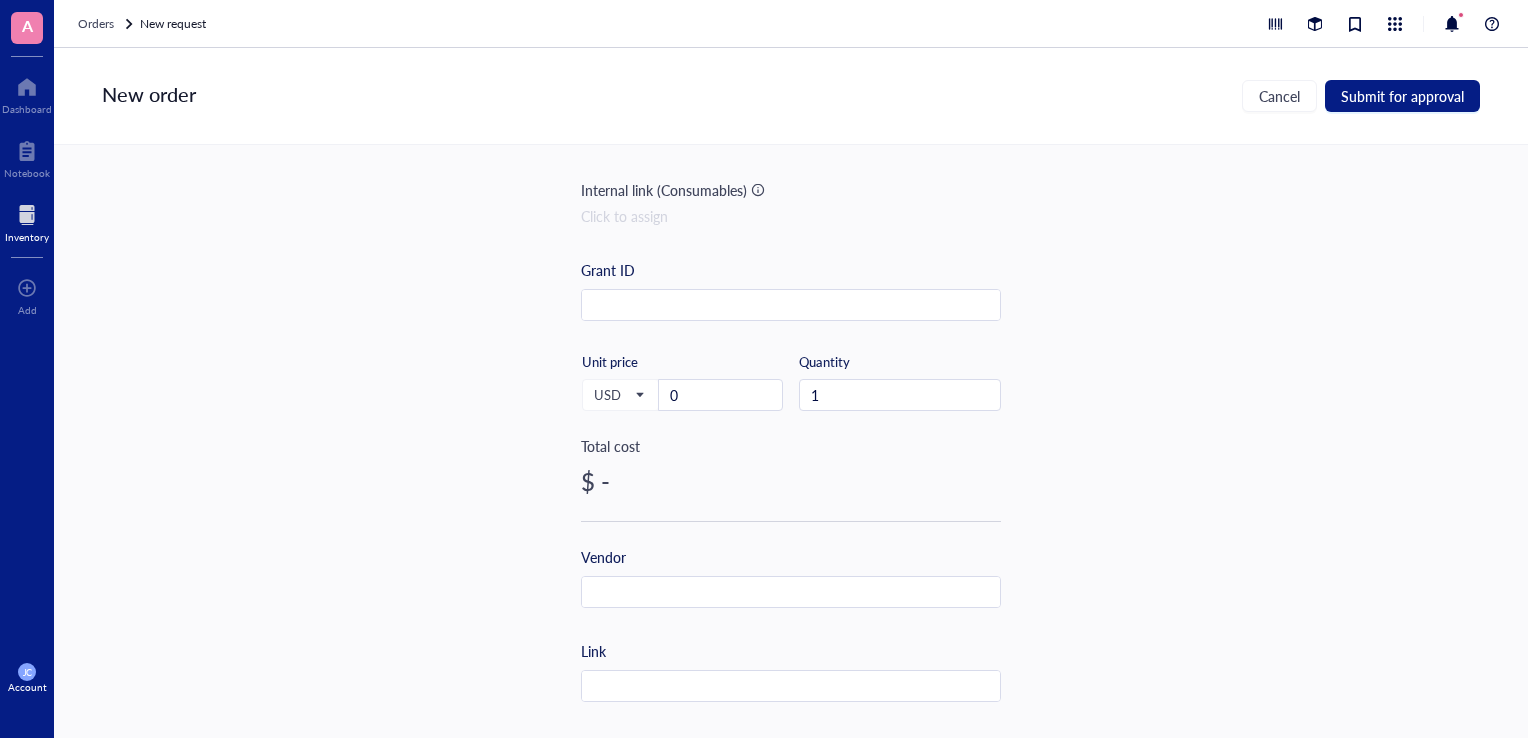 click on "Item name    * Zeba Desalting Columns 40K MWCO 0.5 mL Internal link (Freezer) Click to assign Internal link (Consumables) Click to assign Grant ID USD Unit price 0 Quantity 1 Total cost $   - Vendor Link Reference Catalog # Lot # Concentration Vol / Mass Notes" at bounding box center (791, 570) 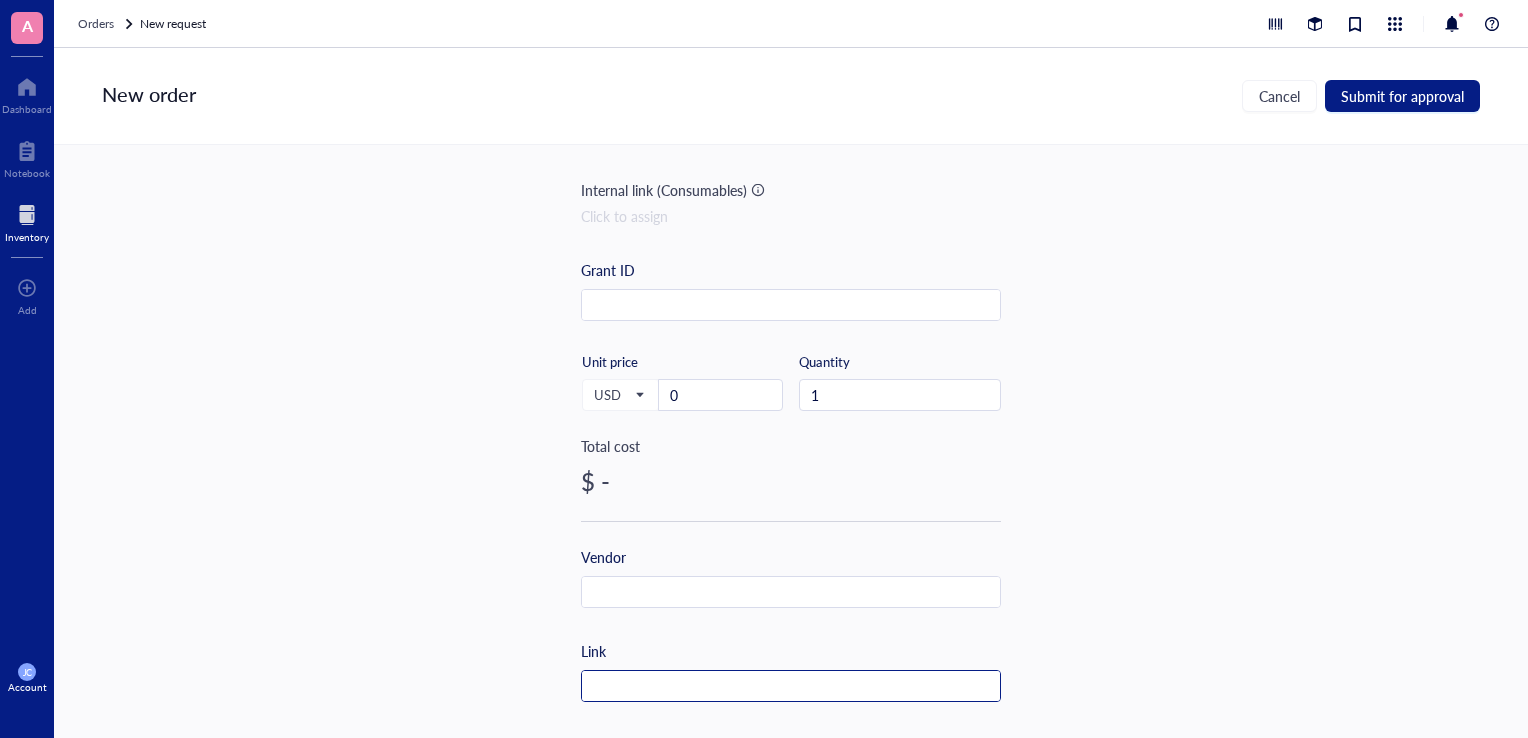 click at bounding box center (791, 687) 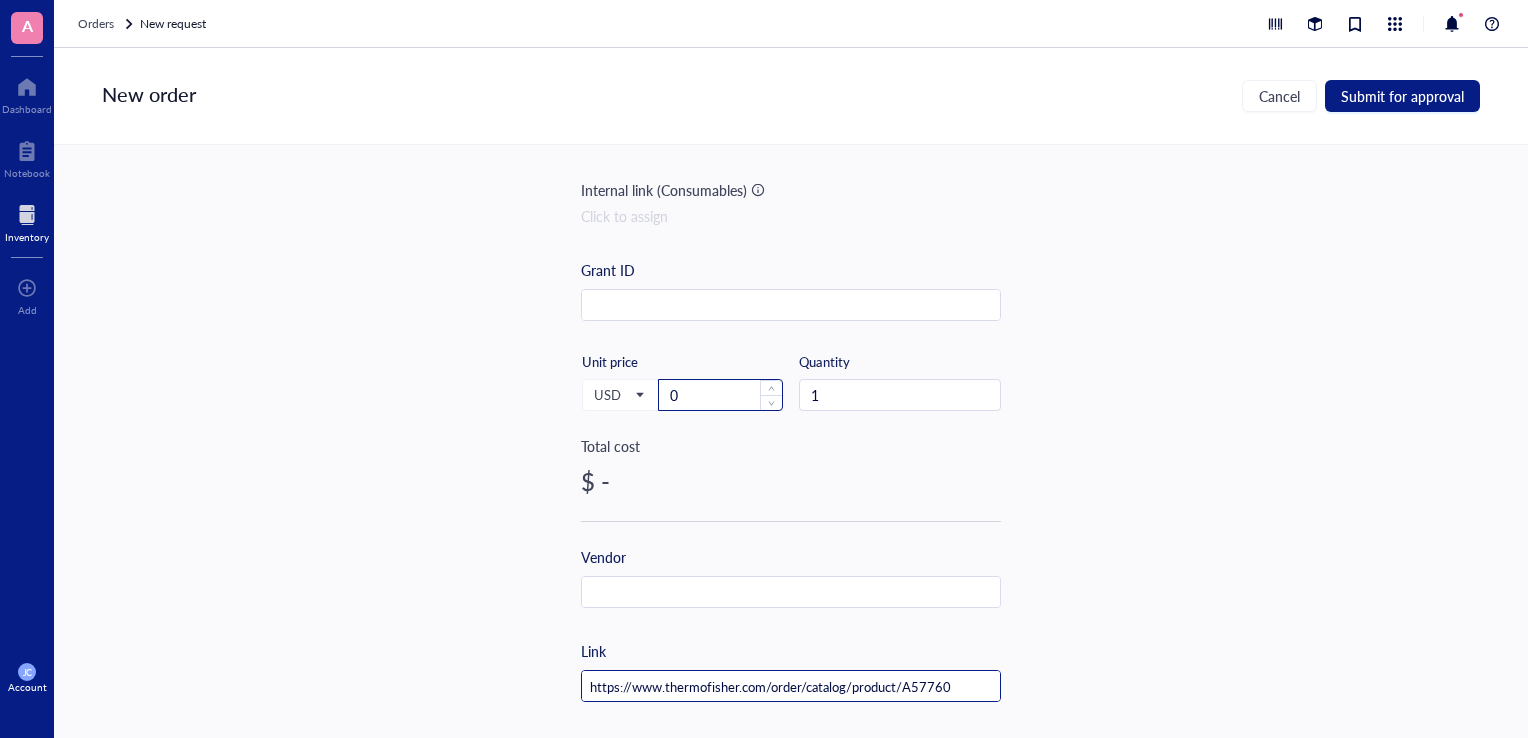 type on "https://www.thermofisher.com/order/catalog/product/A57760" 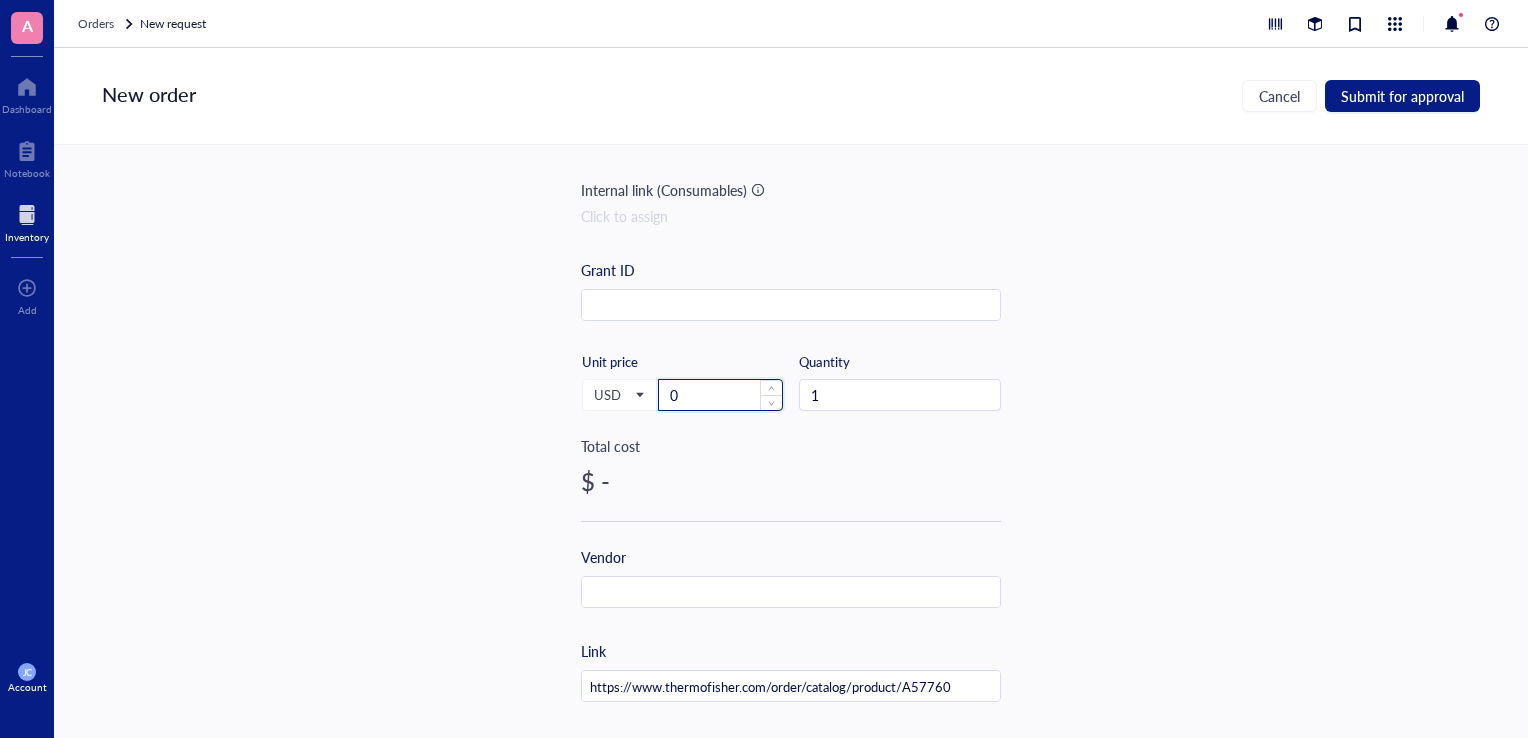 click on "0" at bounding box center [720, 395] 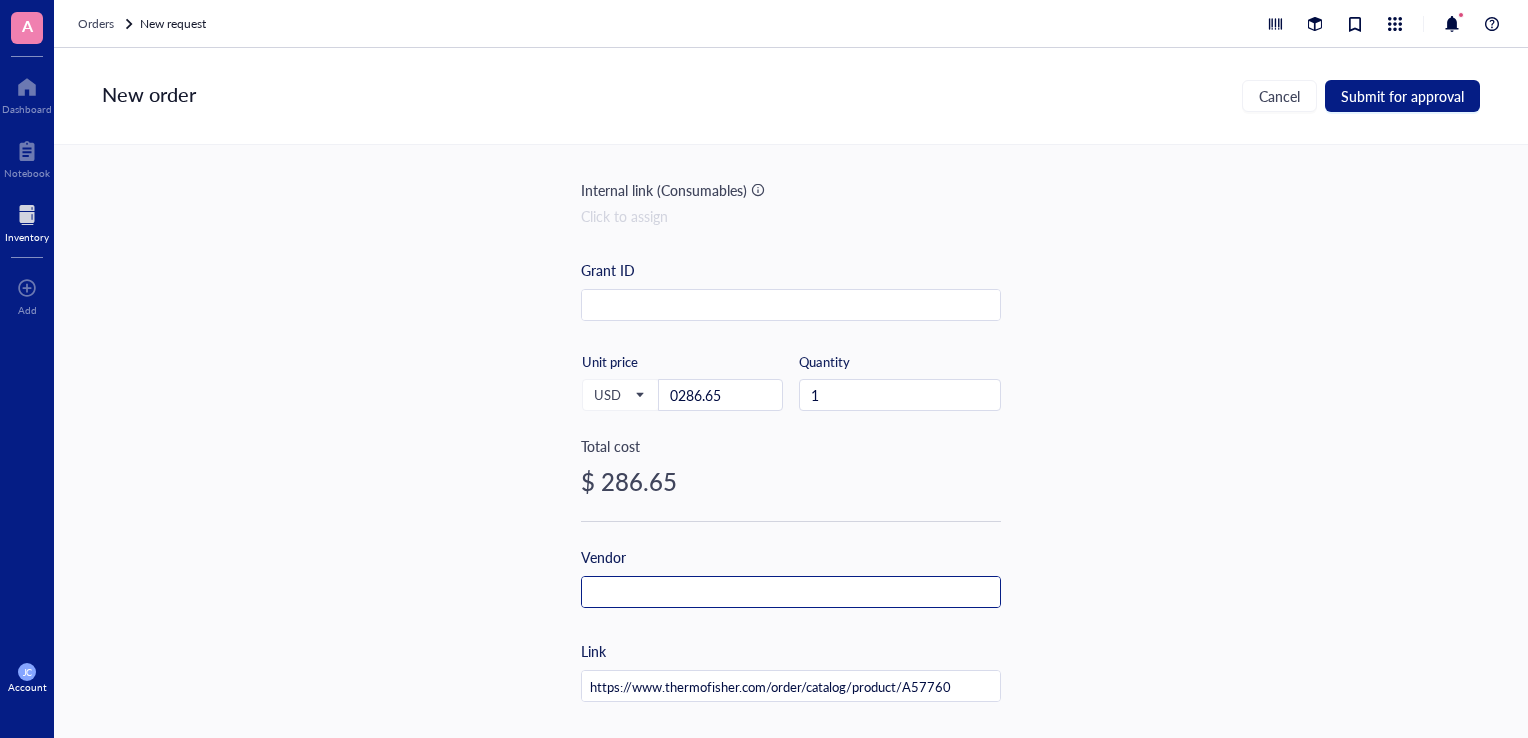type on "286.65" 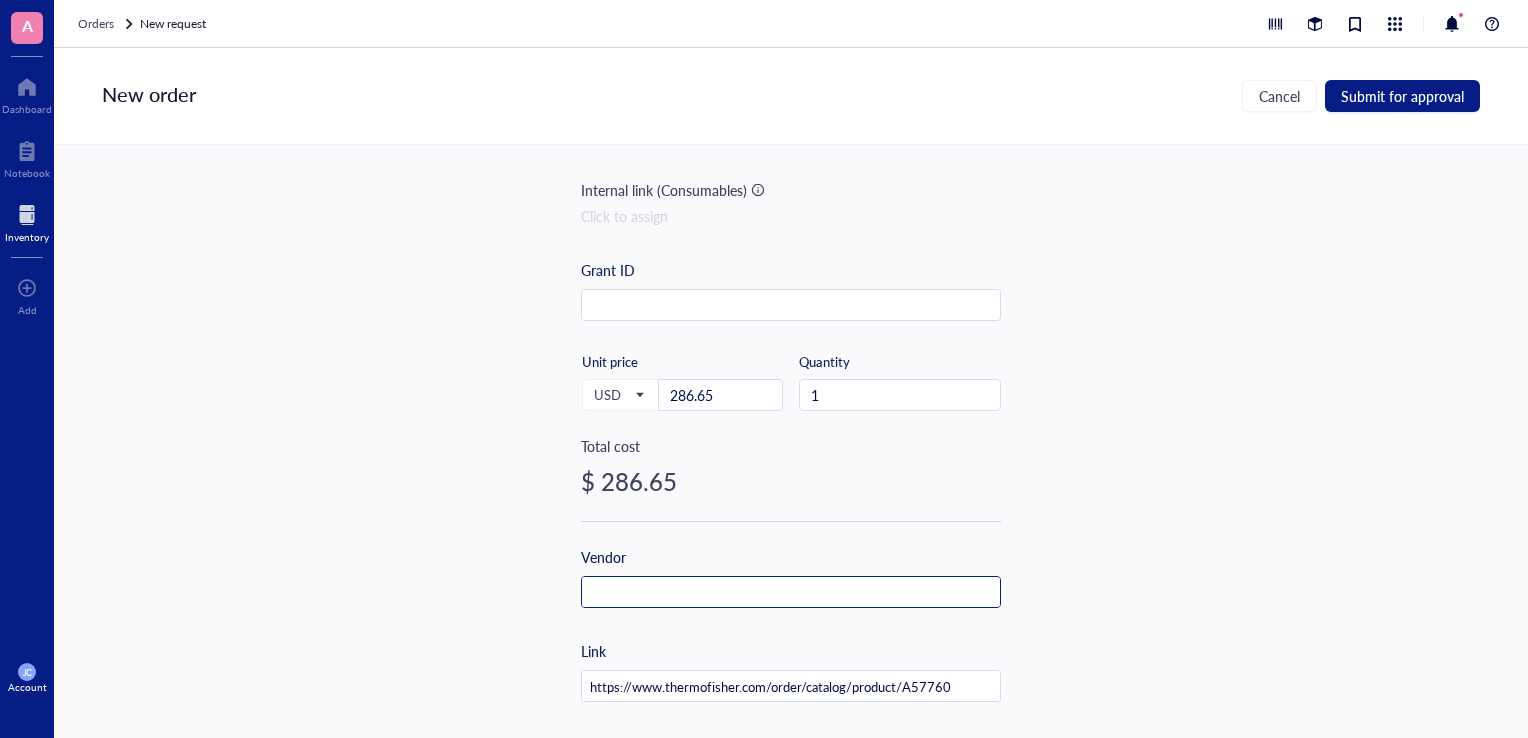 click at bounding box center (791, 593) 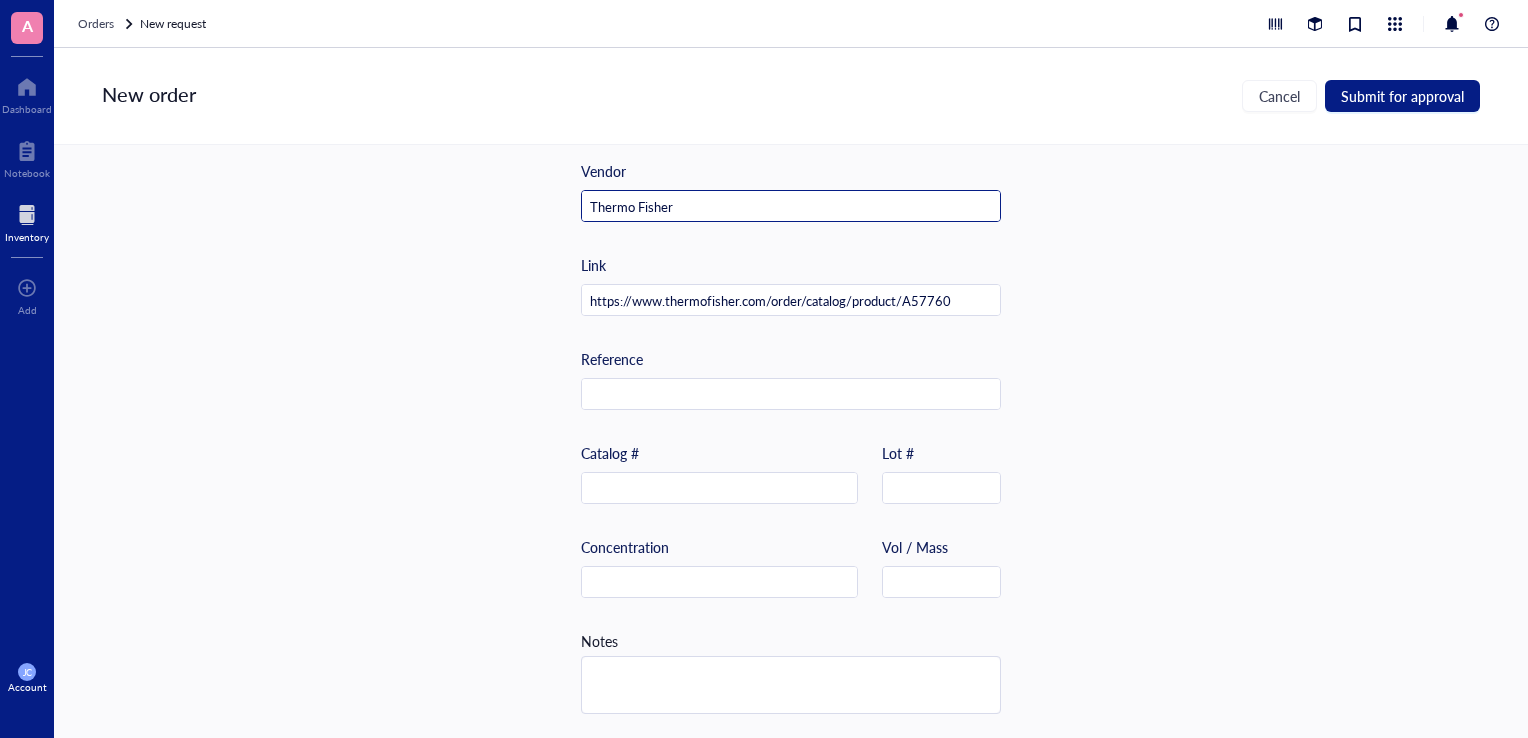 scroll, scrollTop: 592, scrollLeft: 0, axis: vertical 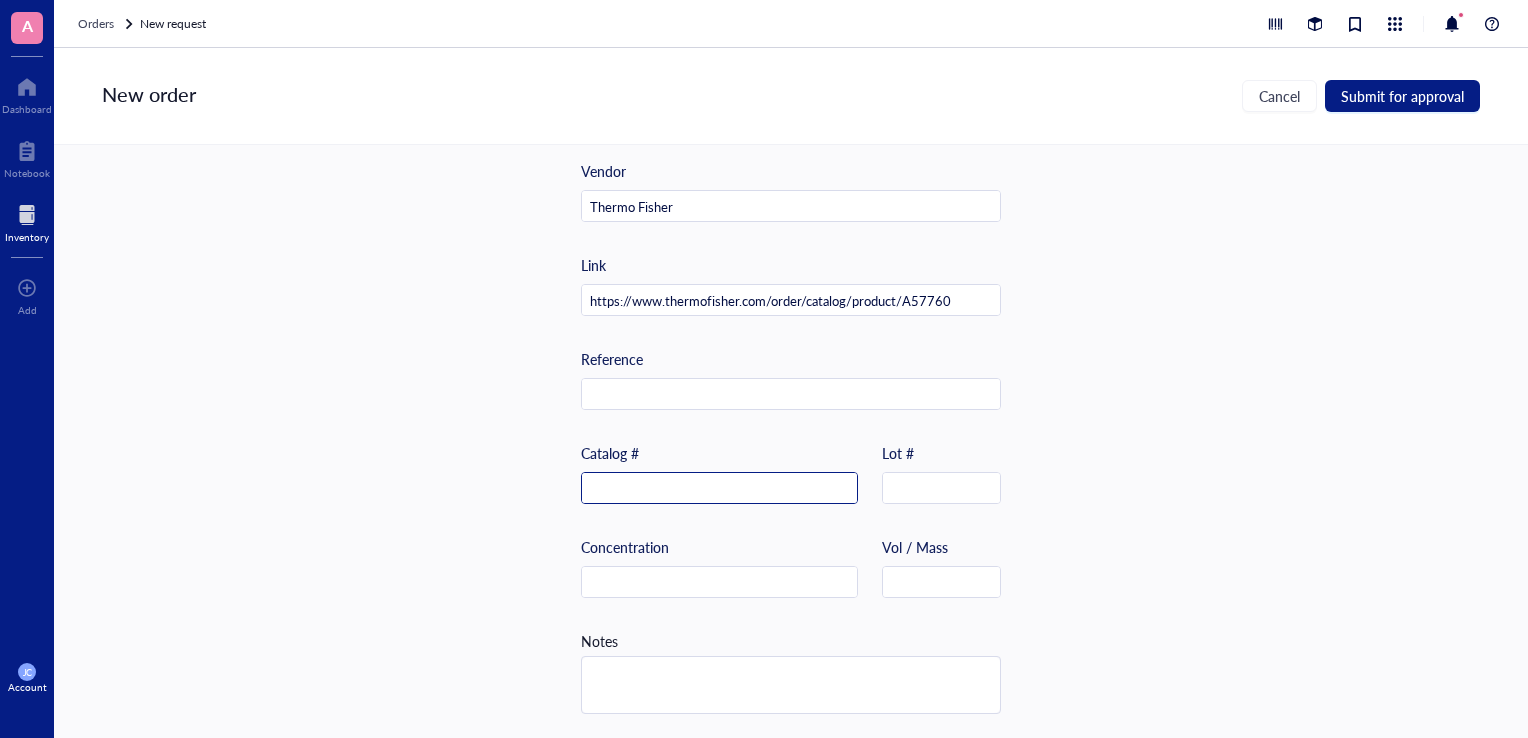 click at bounding box center (719, 489) 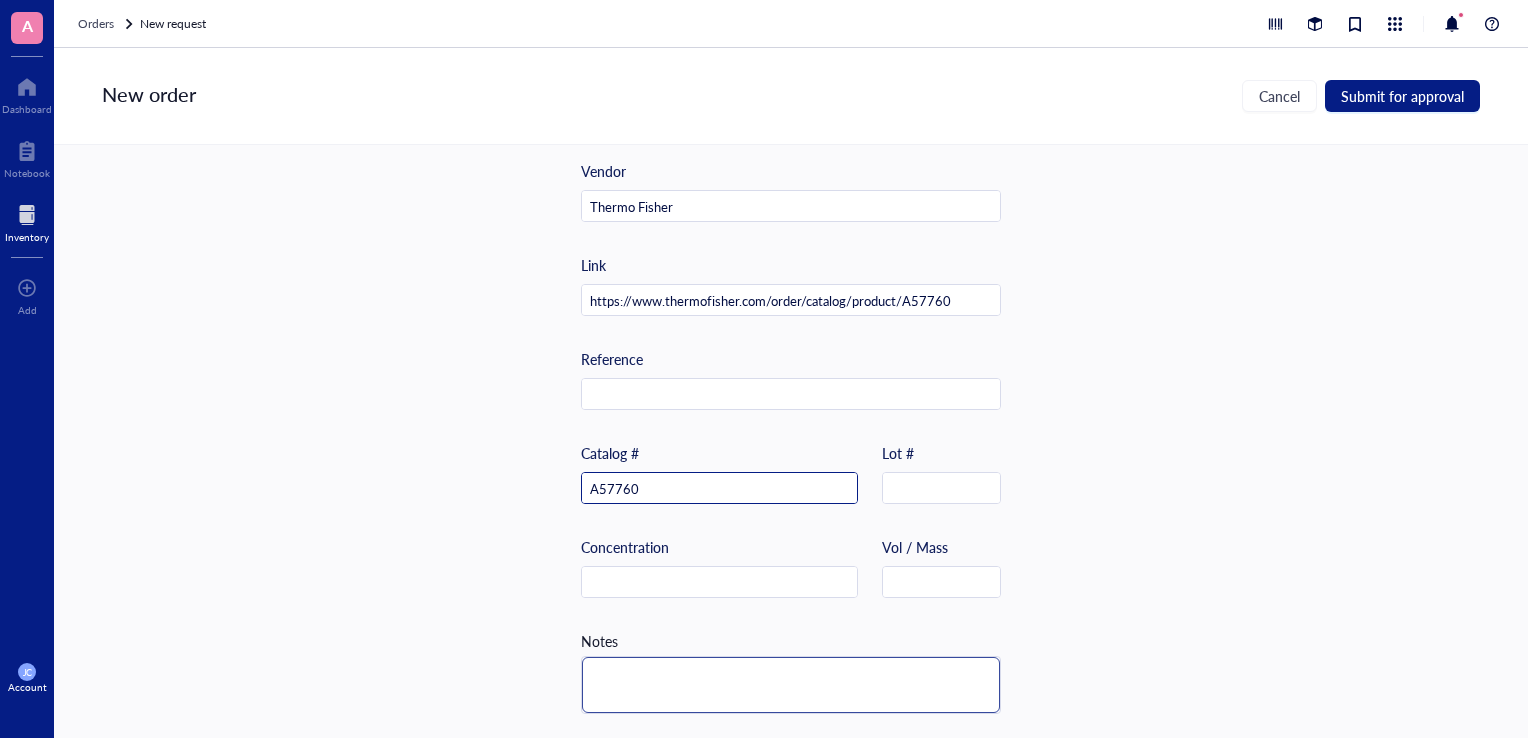 type on "A57760" 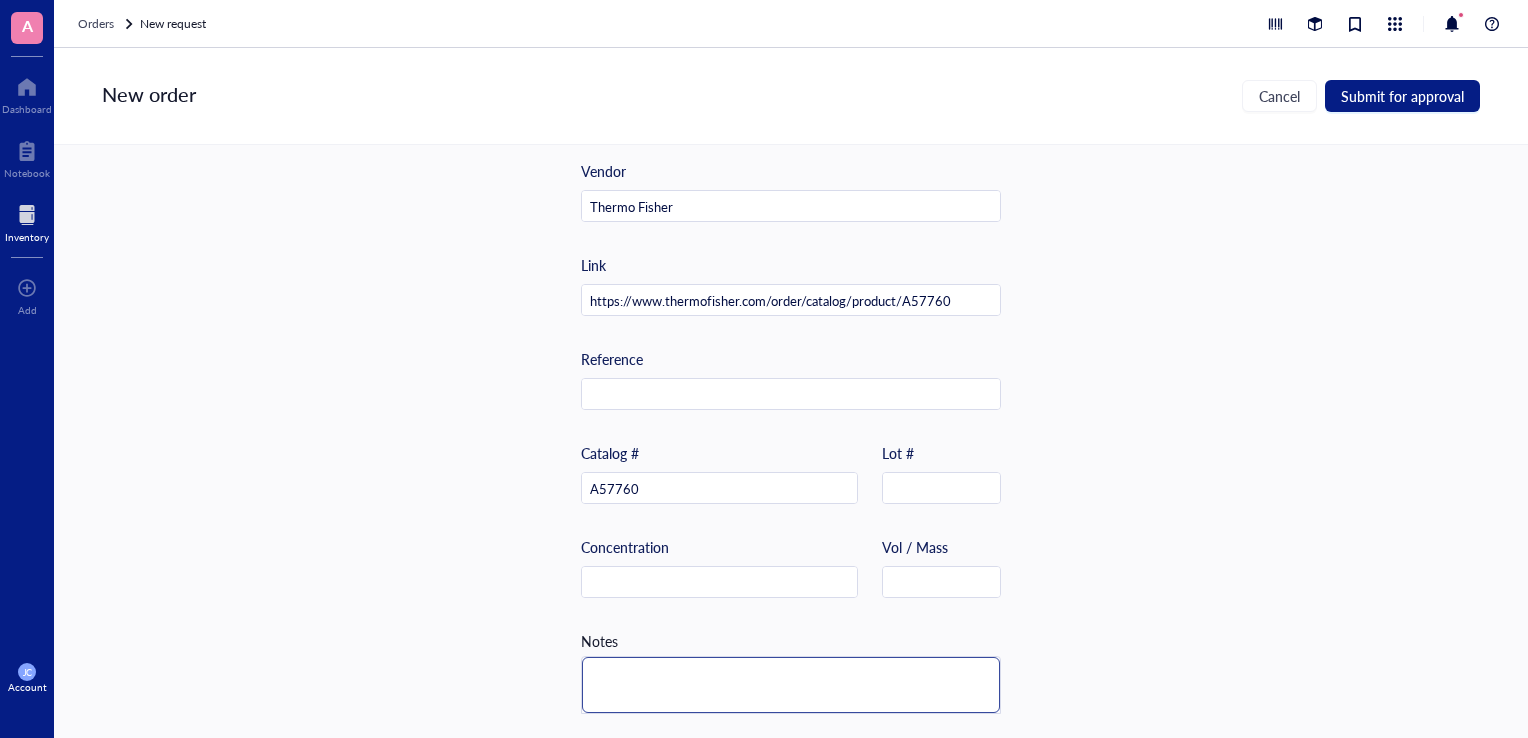 click at bounding box center [791, 685] 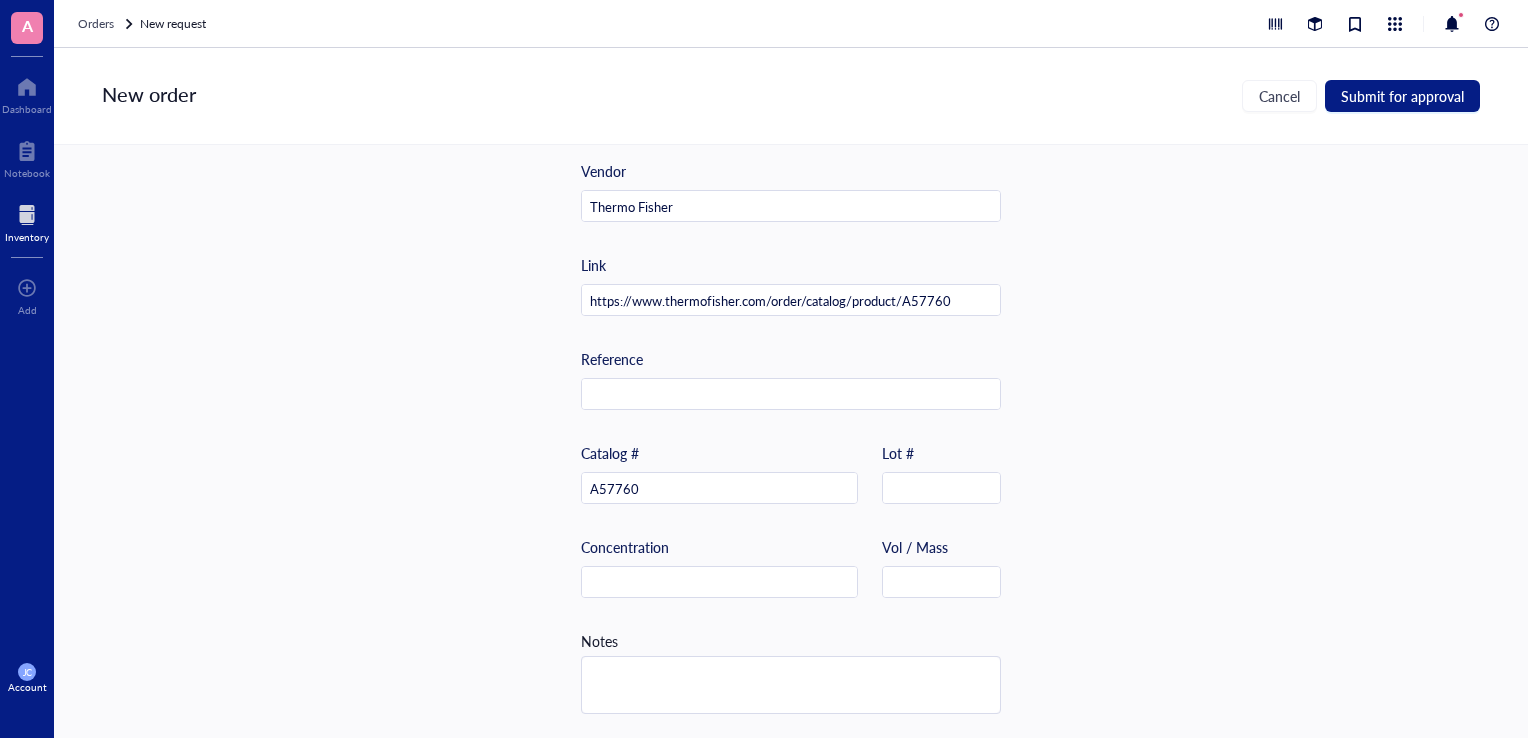 click on "Reference Catalog # A57760 Lot # Concentration Vol / Mass Notes" at bounding box center [791, 441] 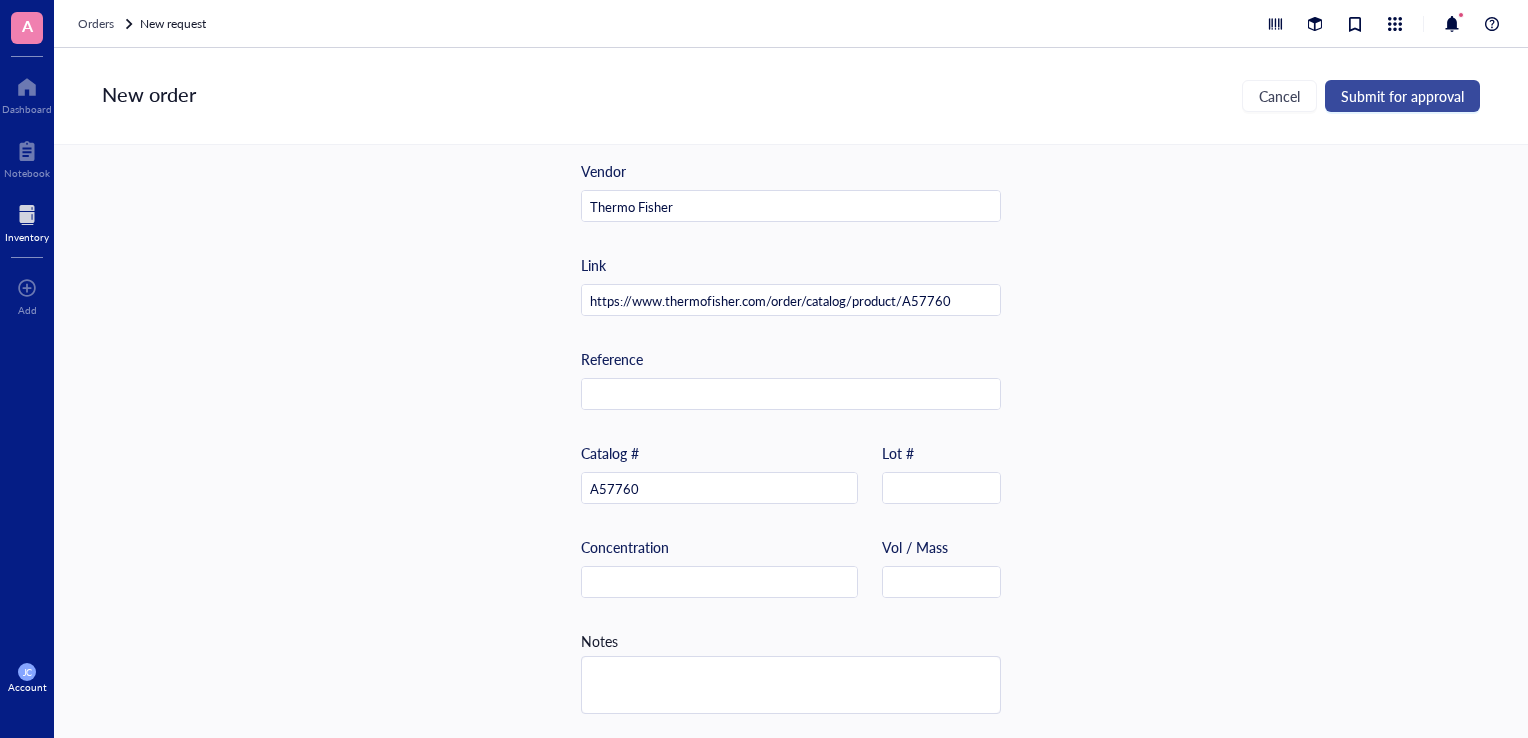 click on "Submit for approval" at bounding box center (1402, 96) 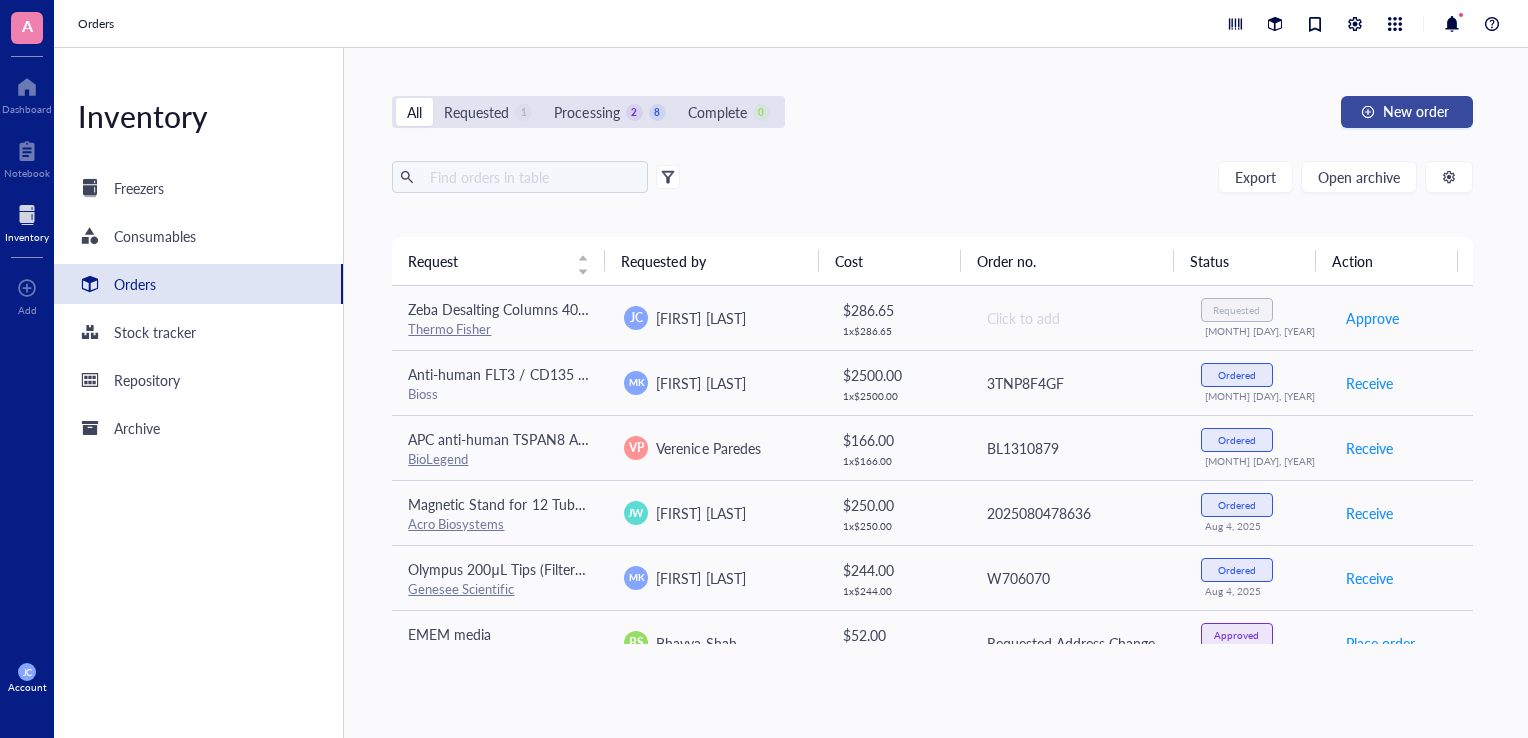 click on "New order" at bounding box center (1416, 111) 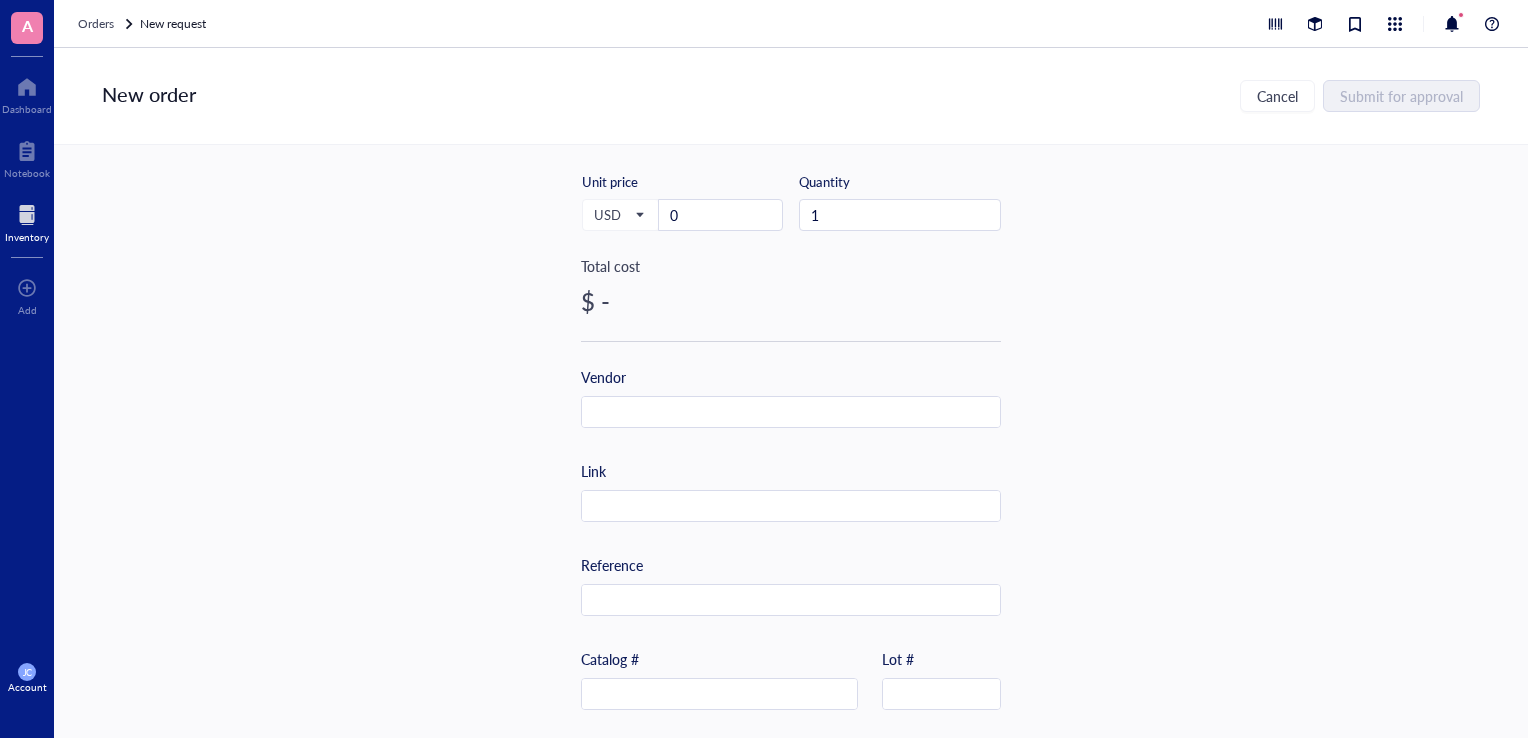 scroll, scrollTop: 400, scrollLeft: 0, axis: vertical 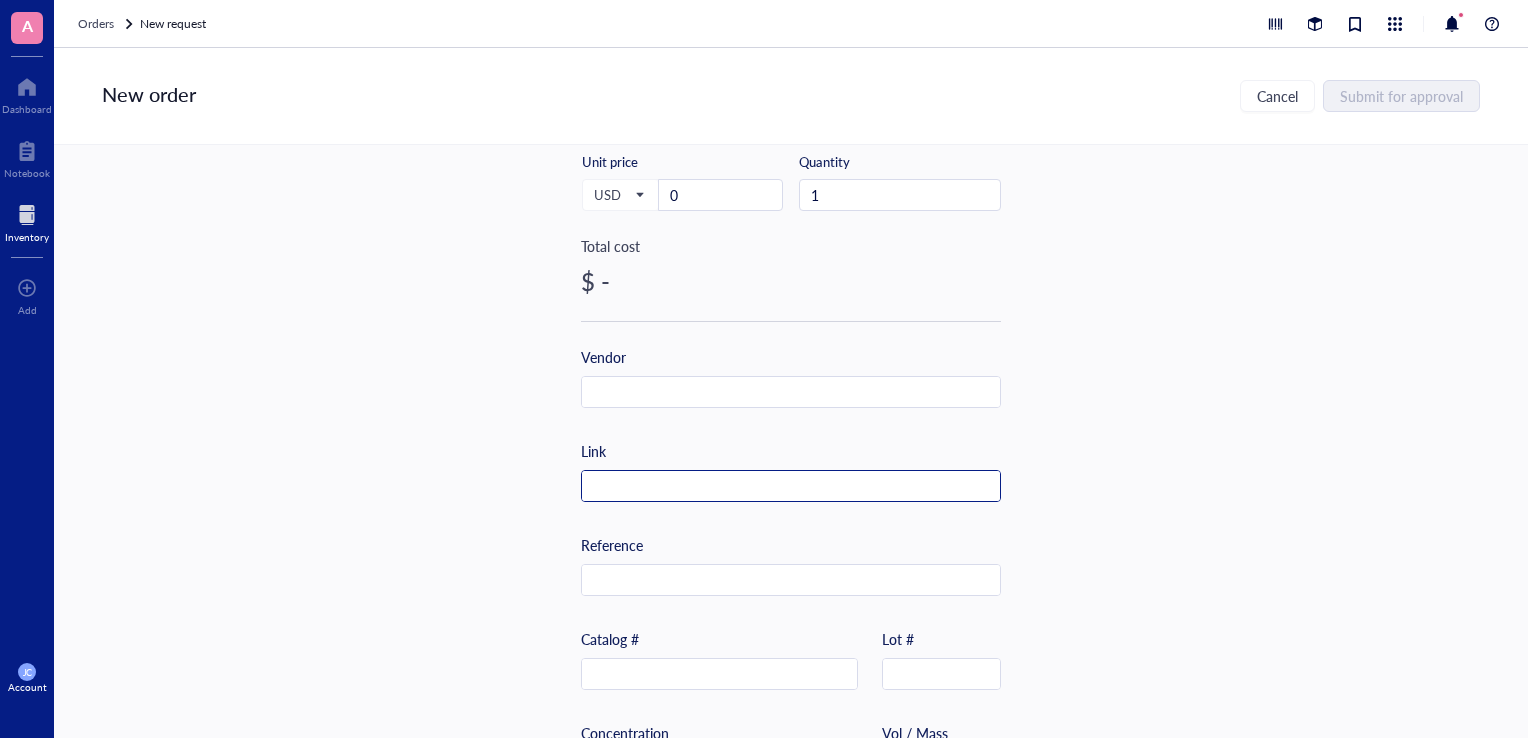 click at bounding box center [791, 487] 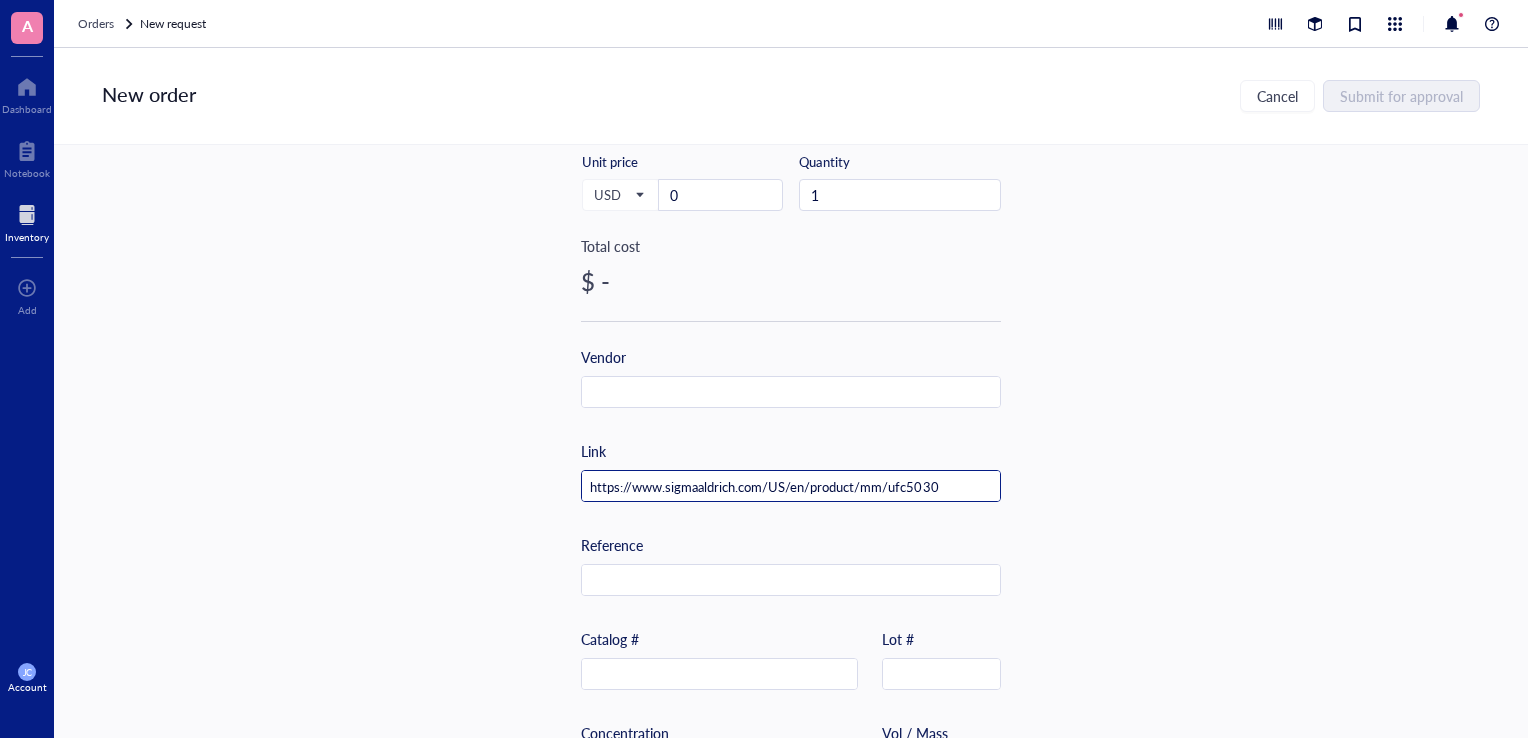 type on "https://www.sigmaaldrich.com/US/en/product/mm/ufc5030" 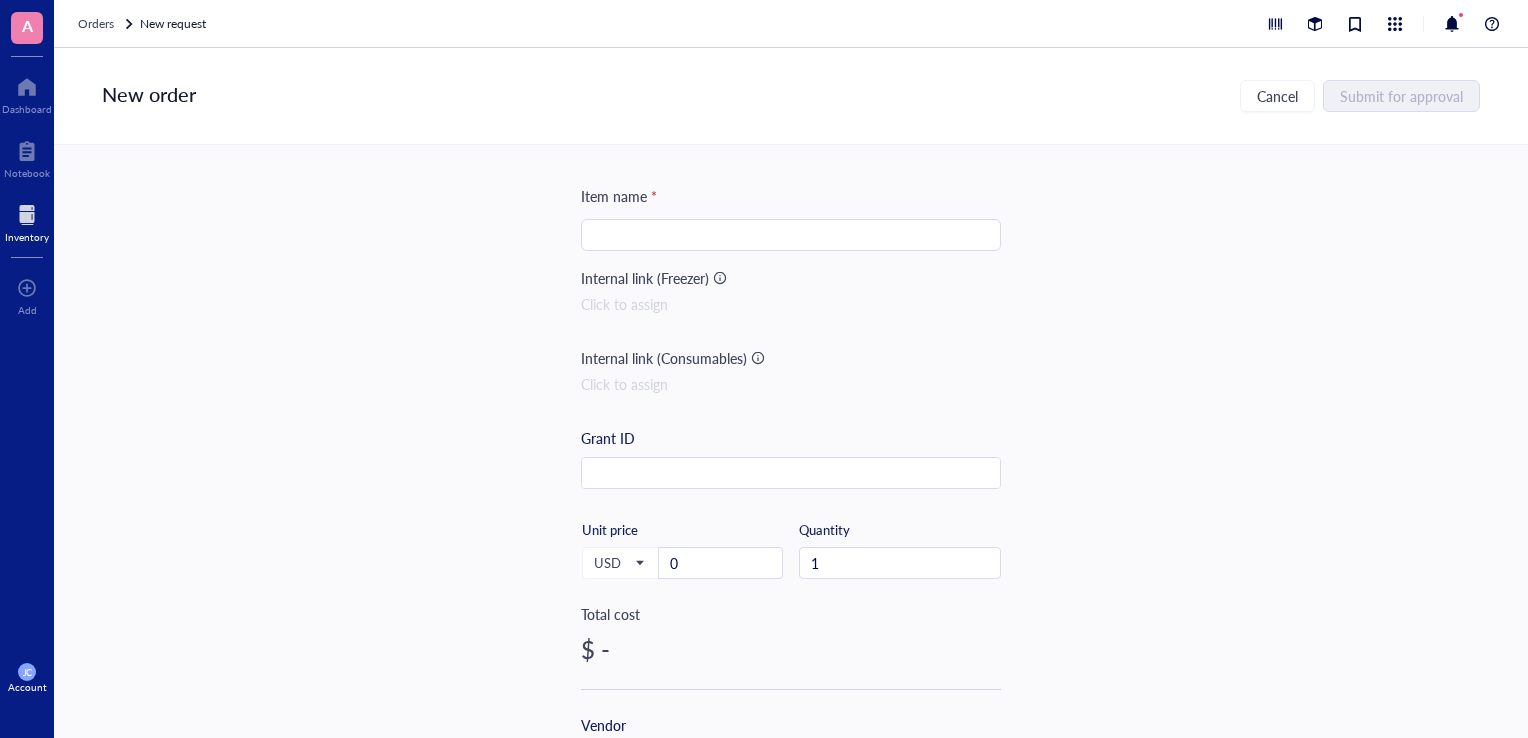 scroll, scrollTop: 0, scrollLeft: 0, axis: both 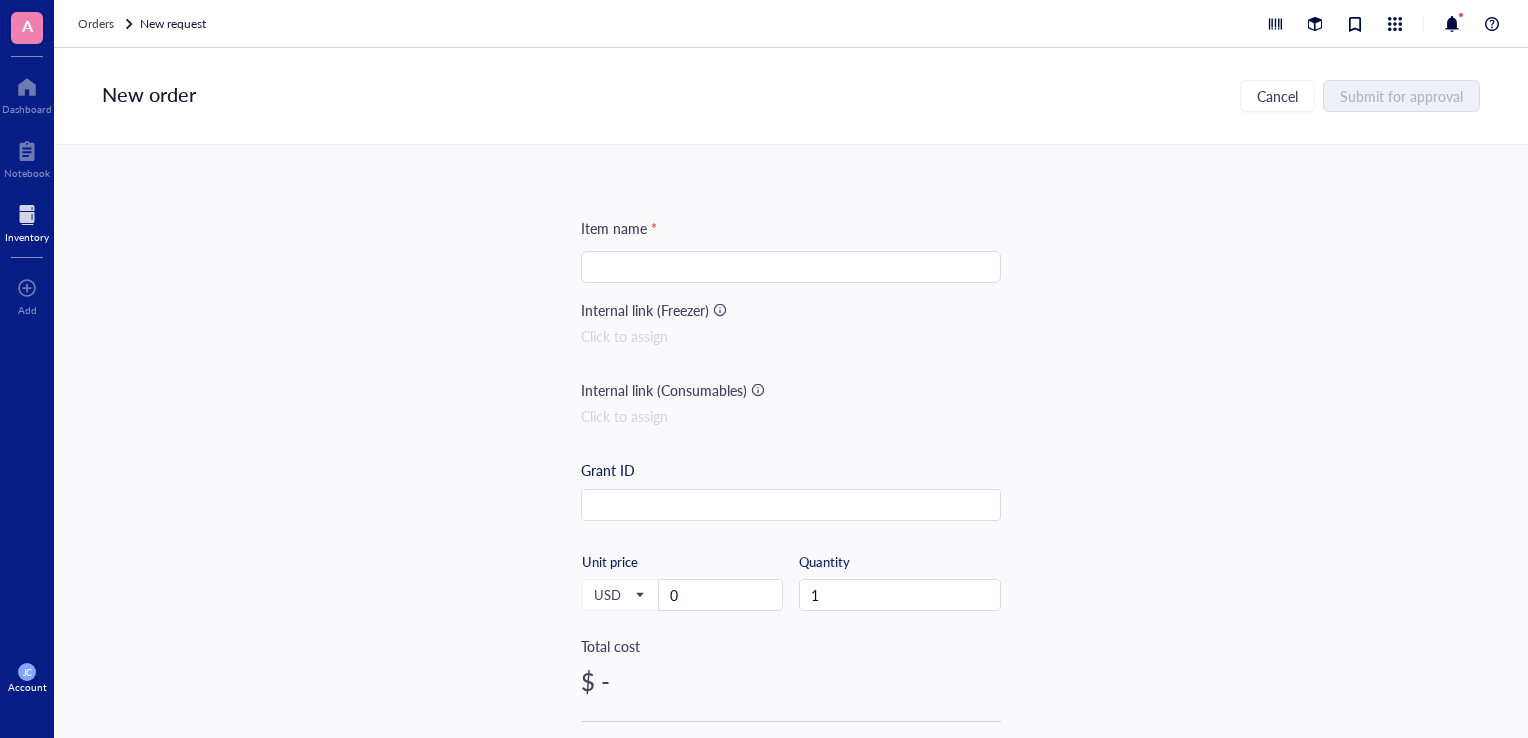 click at bounding box center [791, 267] 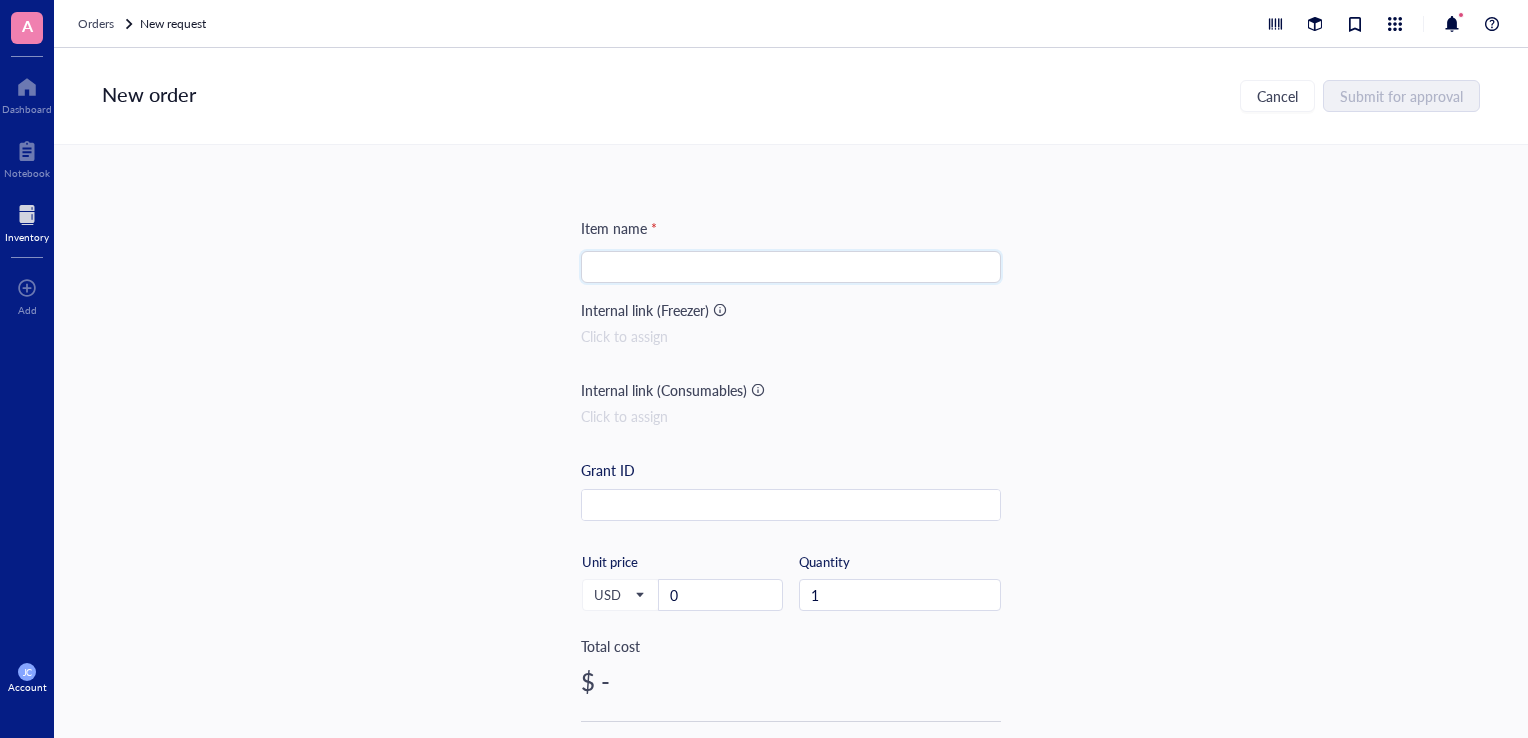paste on "Amicon® Ultra Centrifugal Filter, 30 kDa MWCO" 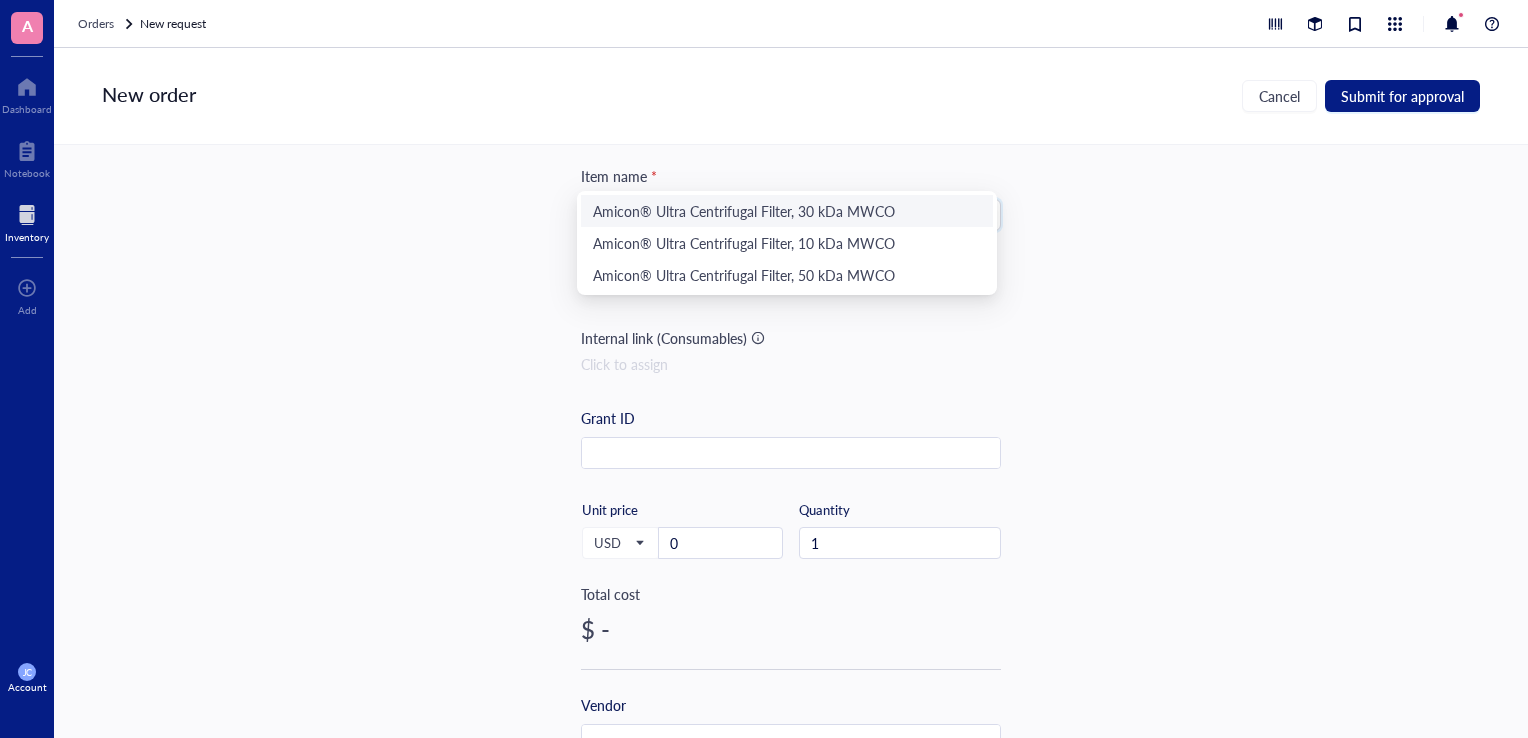 scroll, scrollTop: 100, scrollLeft: 0, axis: vertical 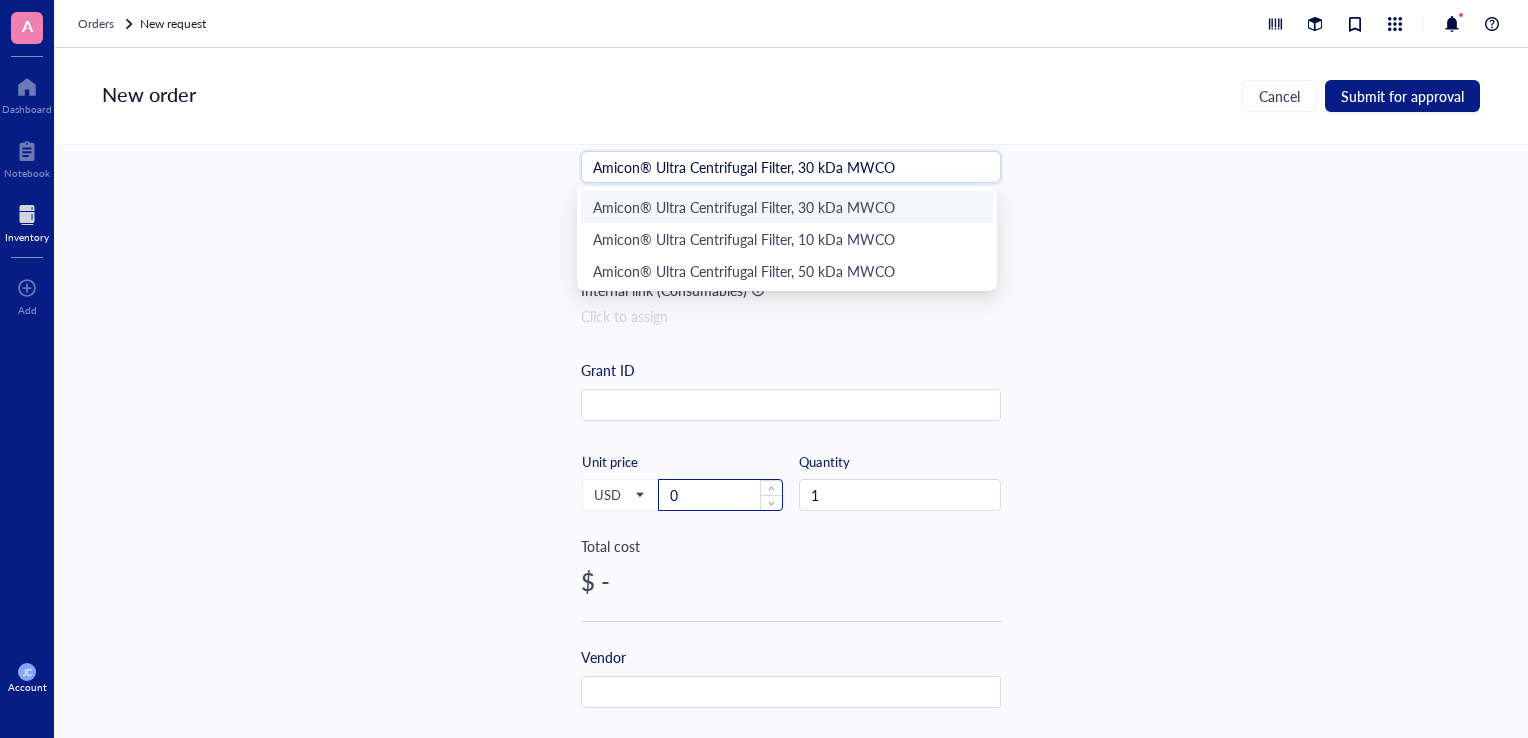type on "Amicon® Ultra Centrifugal Filter, 30 kDa MWCO" 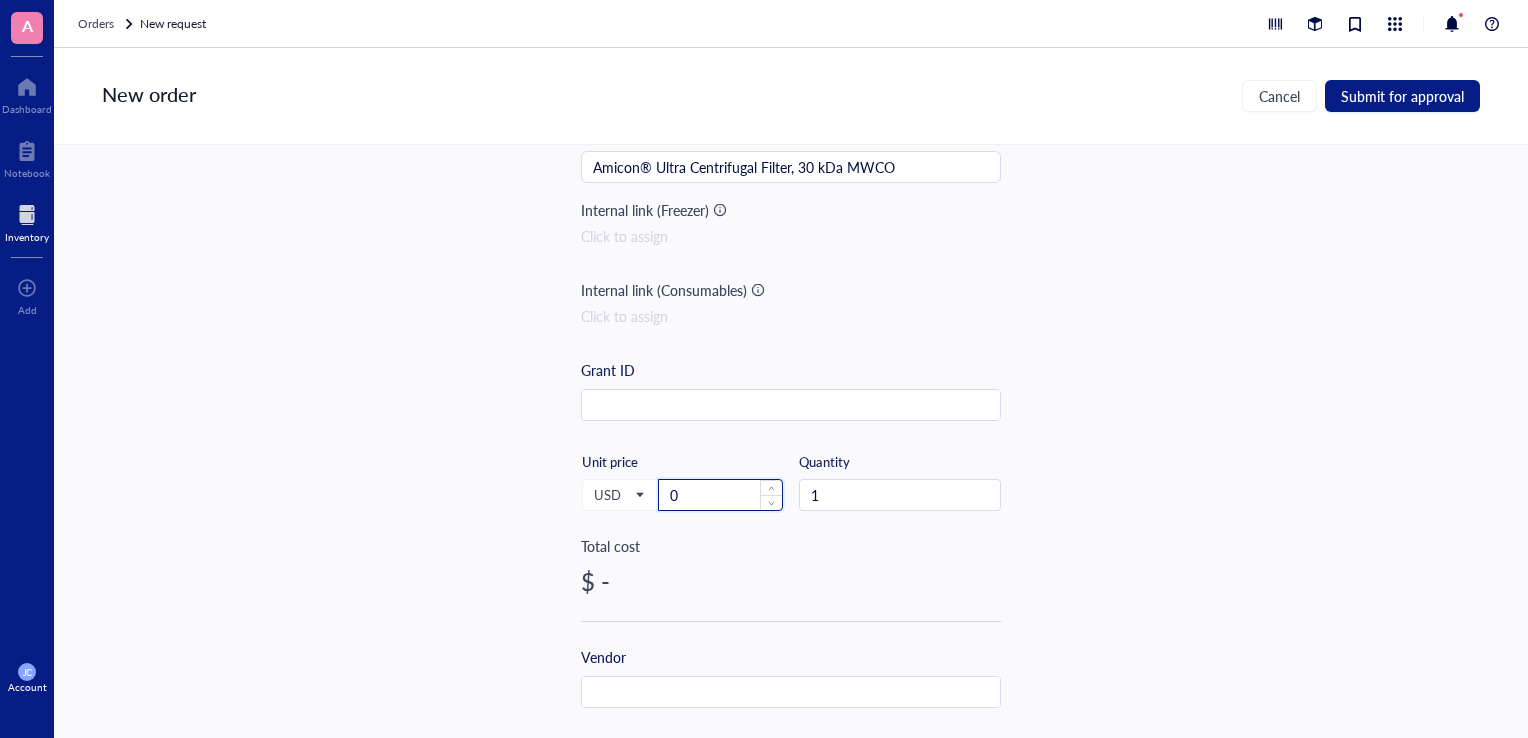 click on "0" at bounding box center (720, 495) 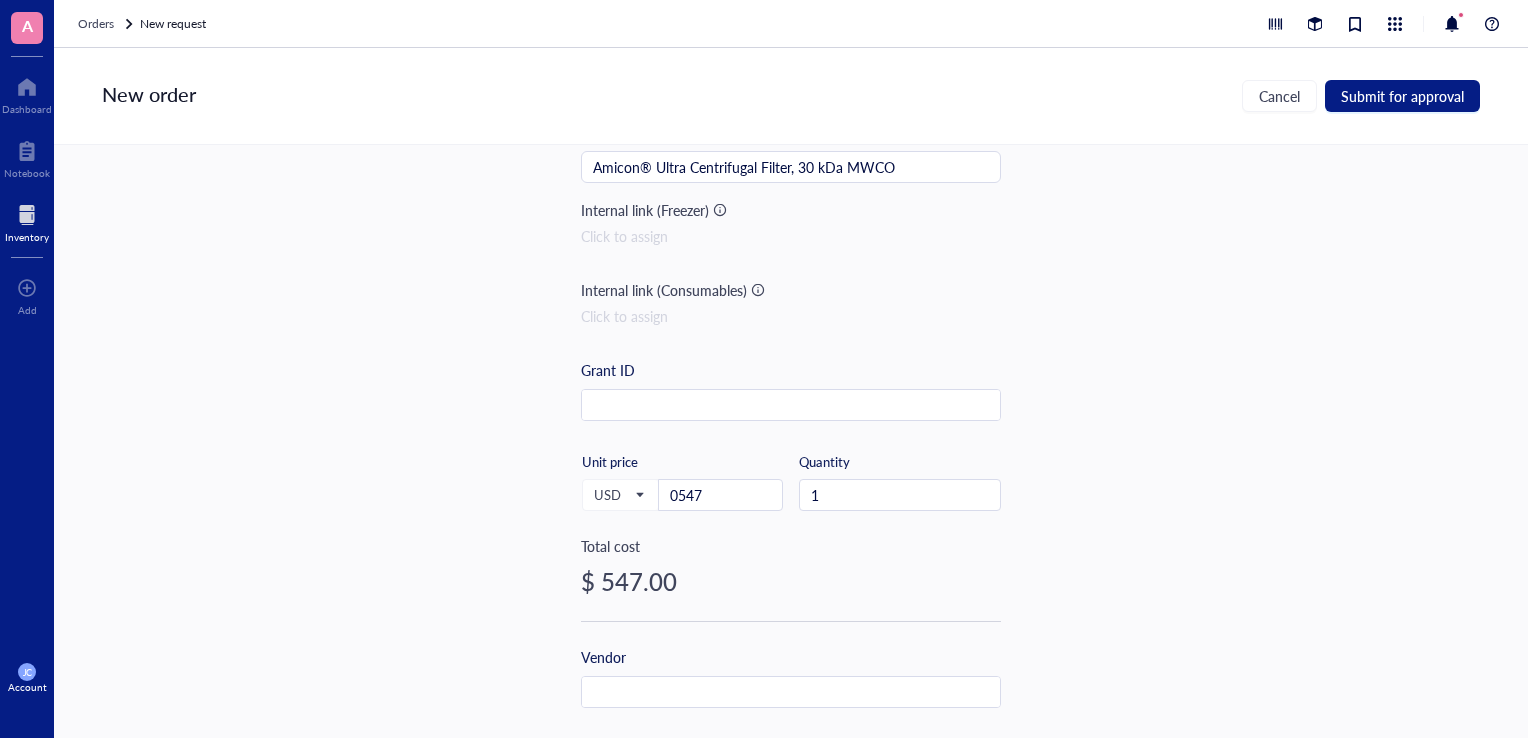 type on "[NUMBER]" 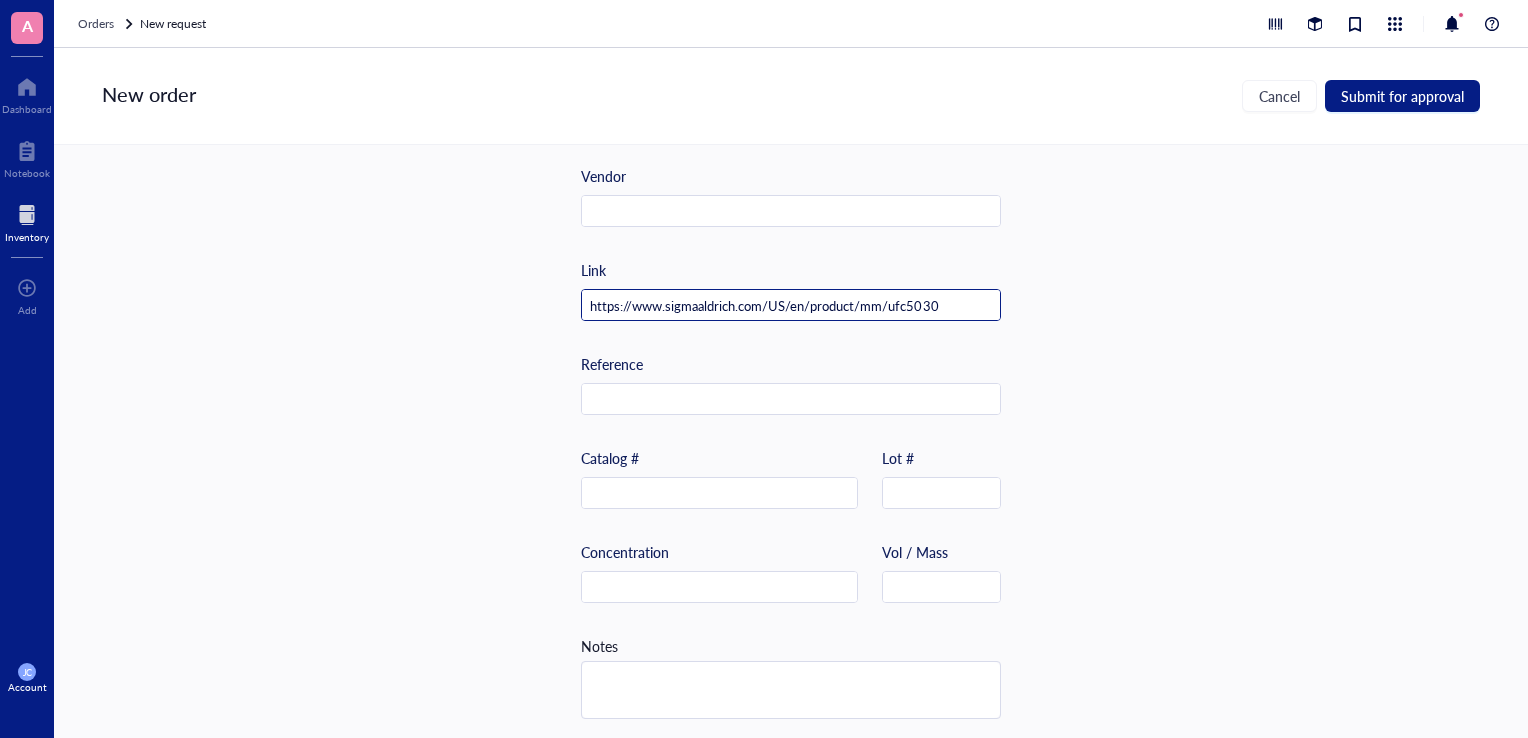 scroll, scrollTop: 592, scrollLeft: 0, axis: vertical 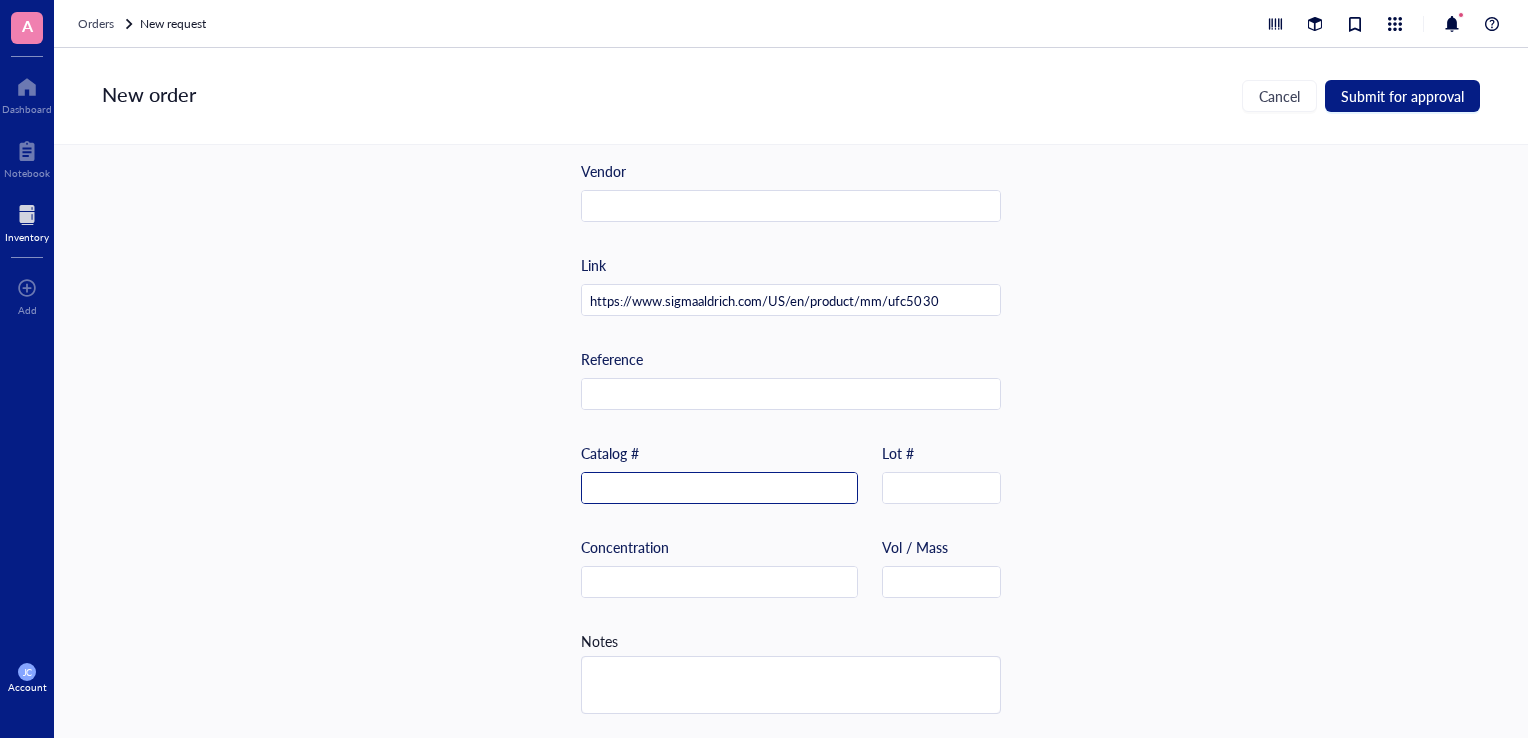 click at bounding box center [719, 489] 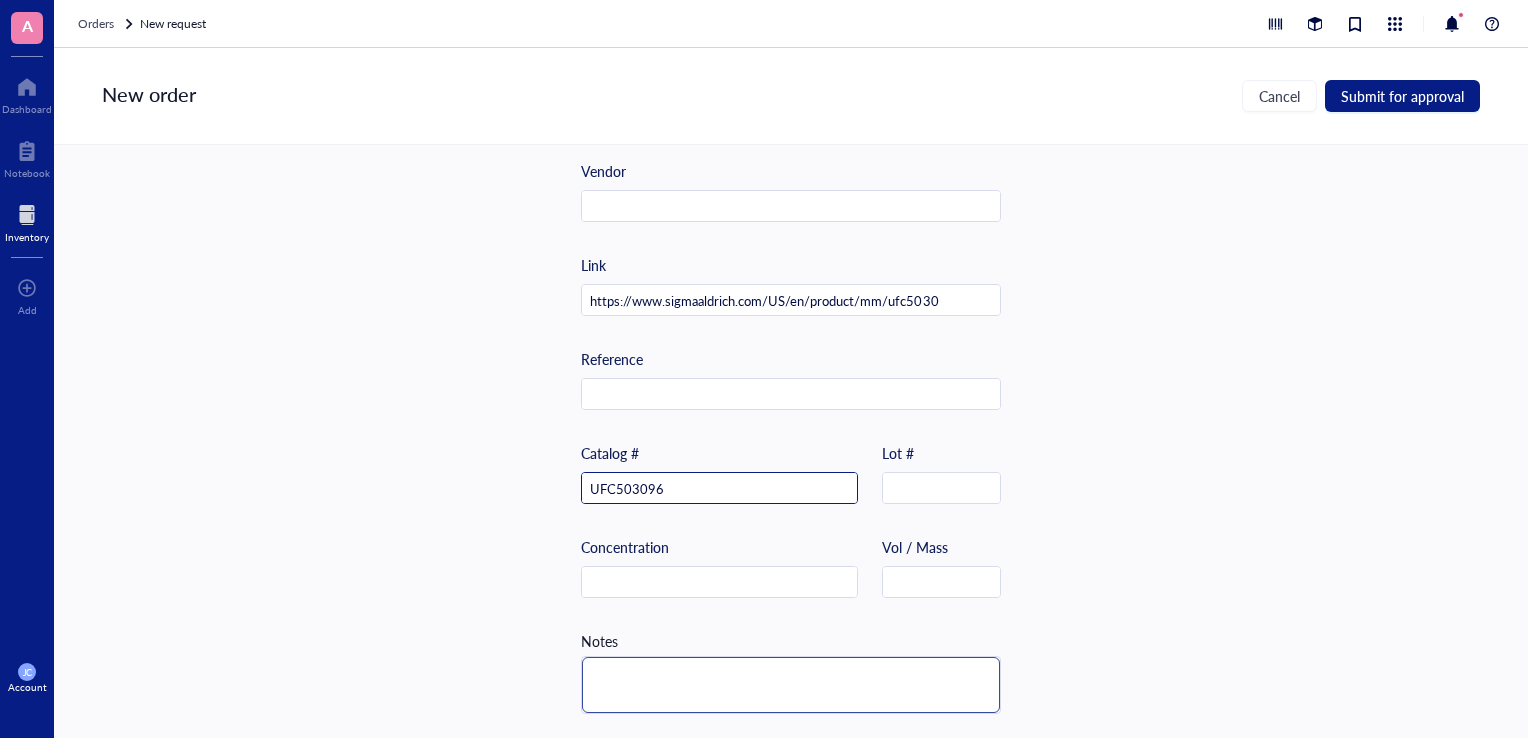 type on "UFC503096" 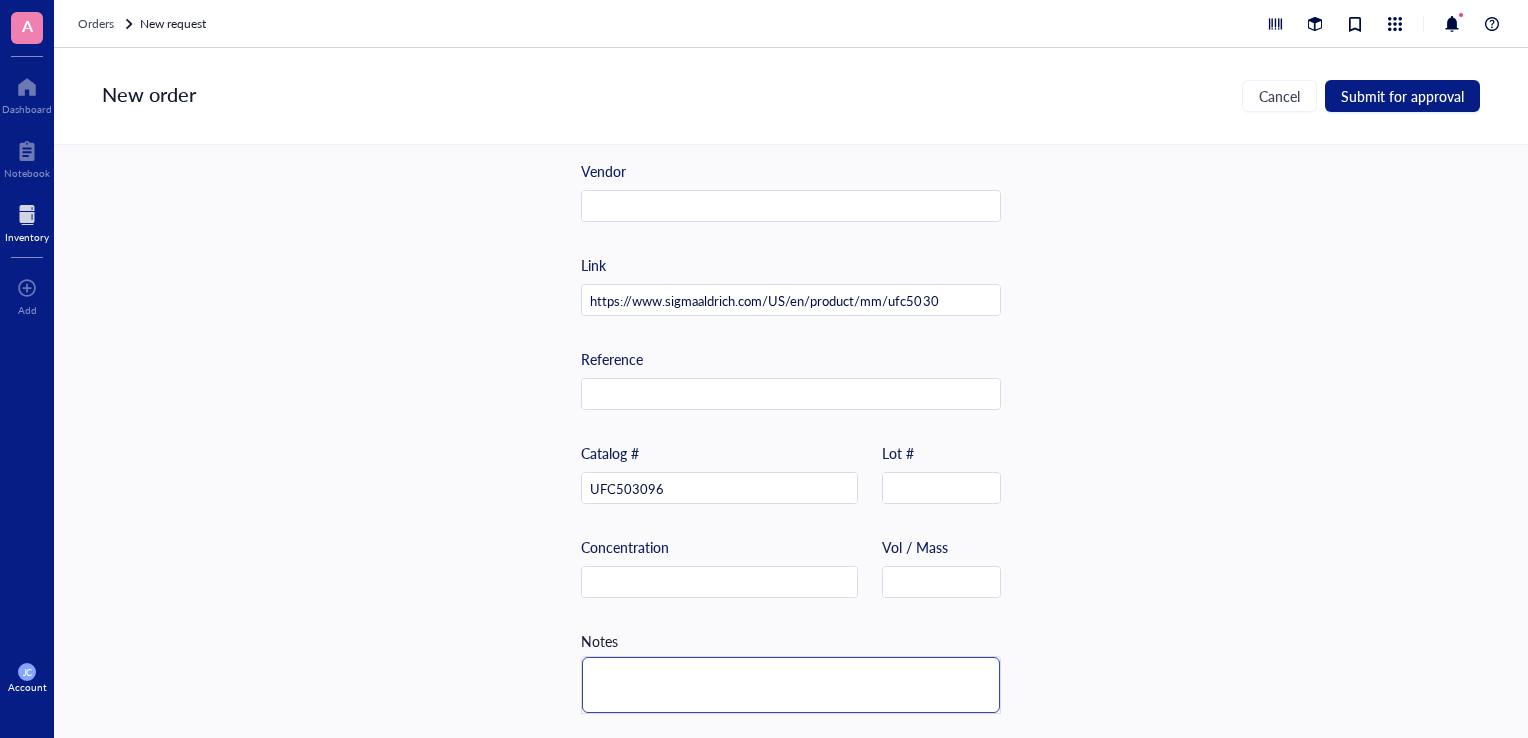 click at bounding box center [791, 685] 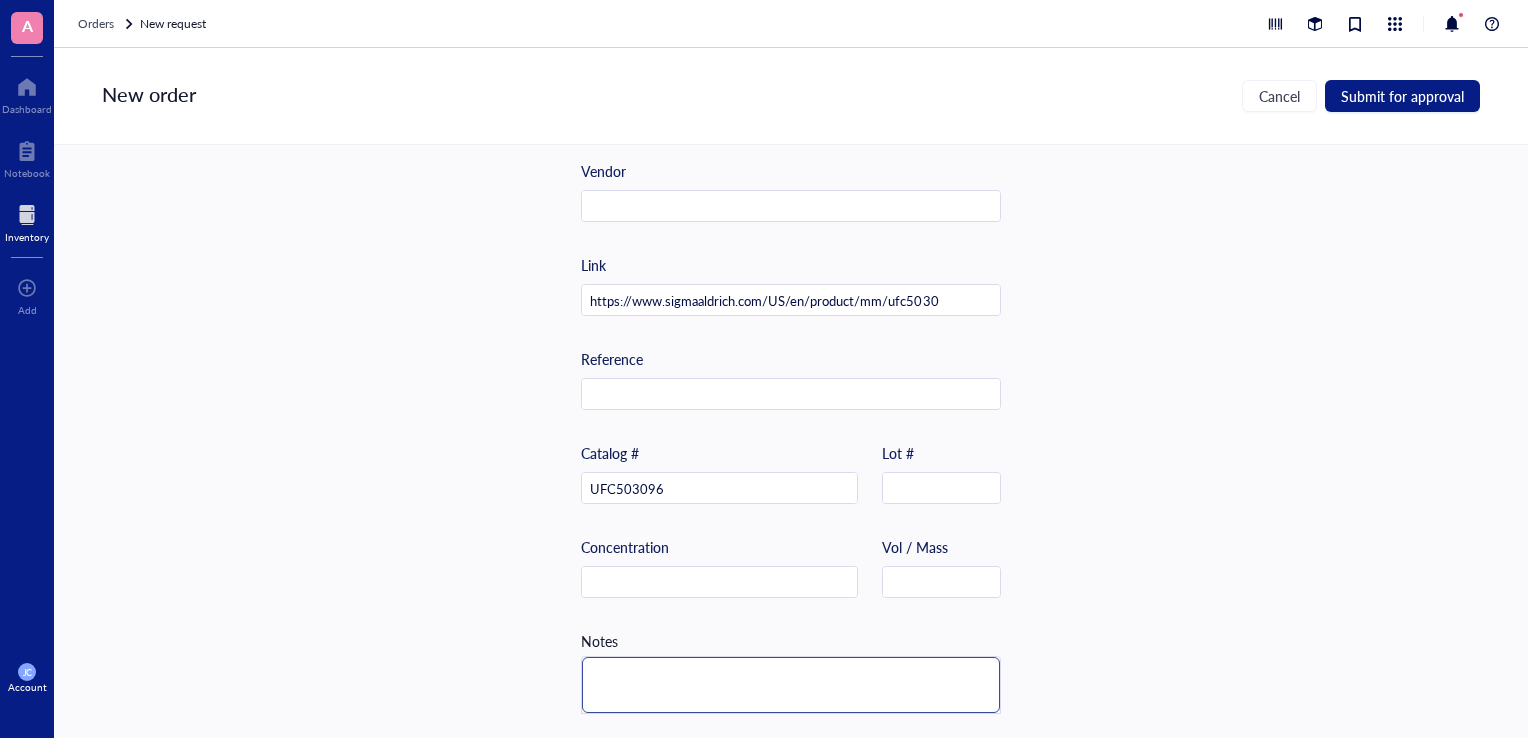 type on "P" 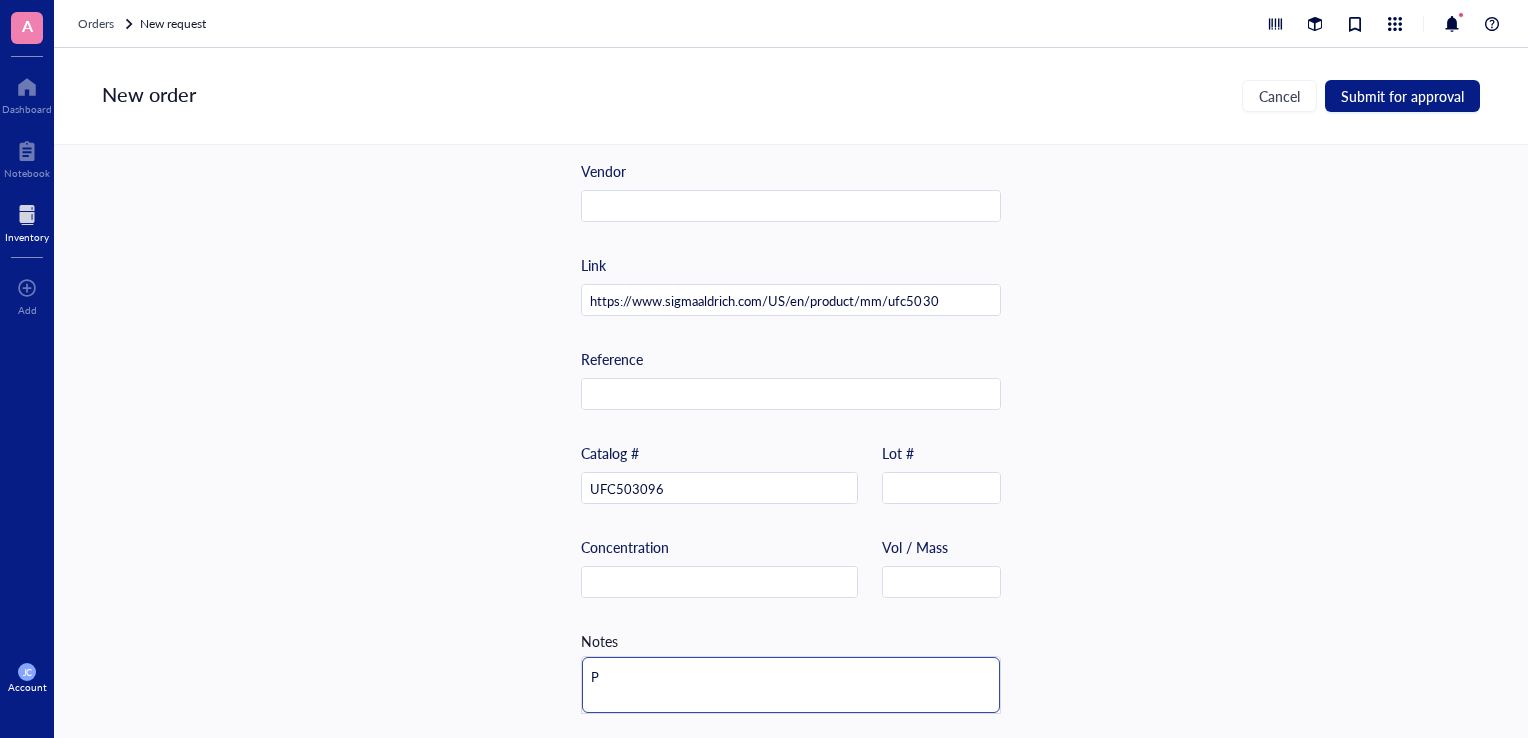 type on "Pl" 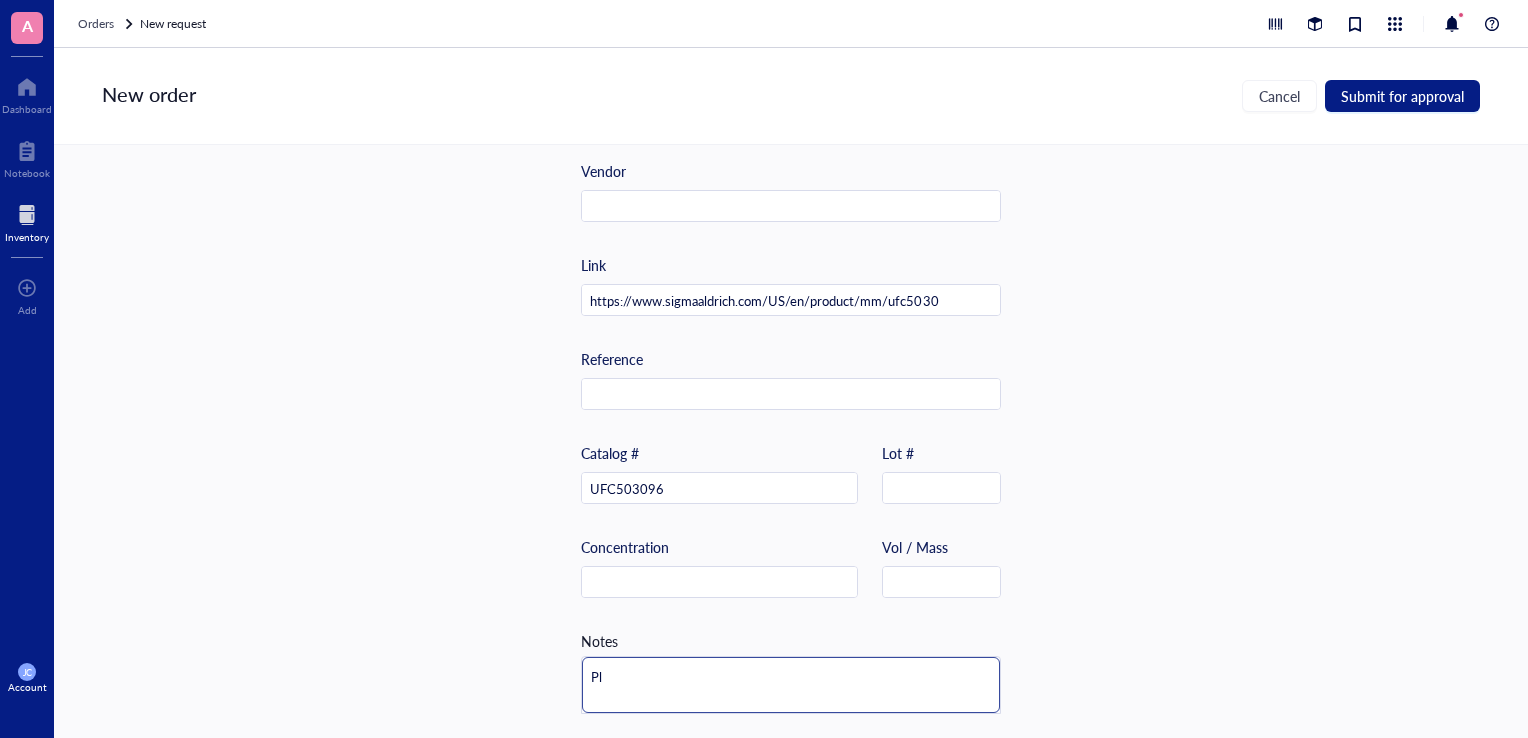 type on "Ple" 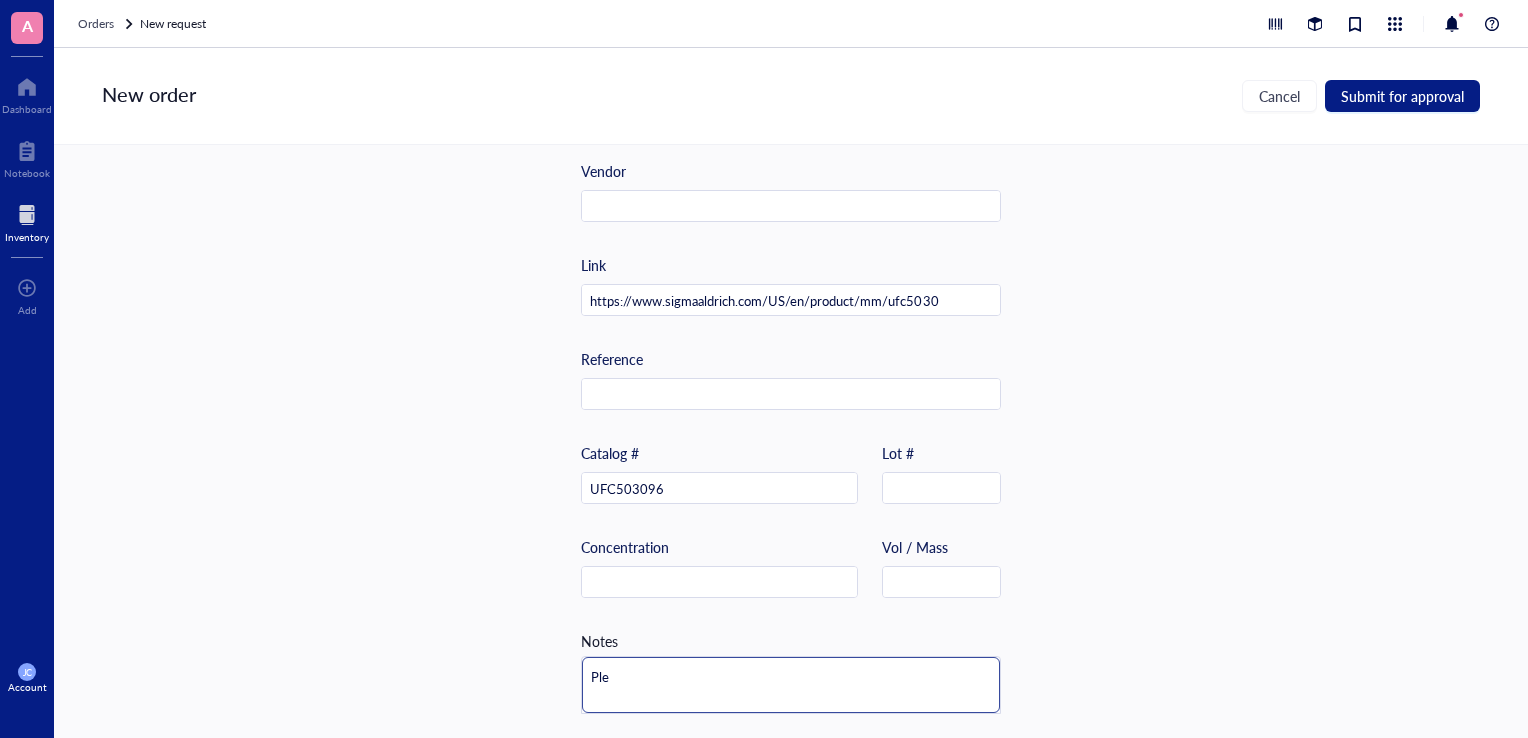 type on "Ples" 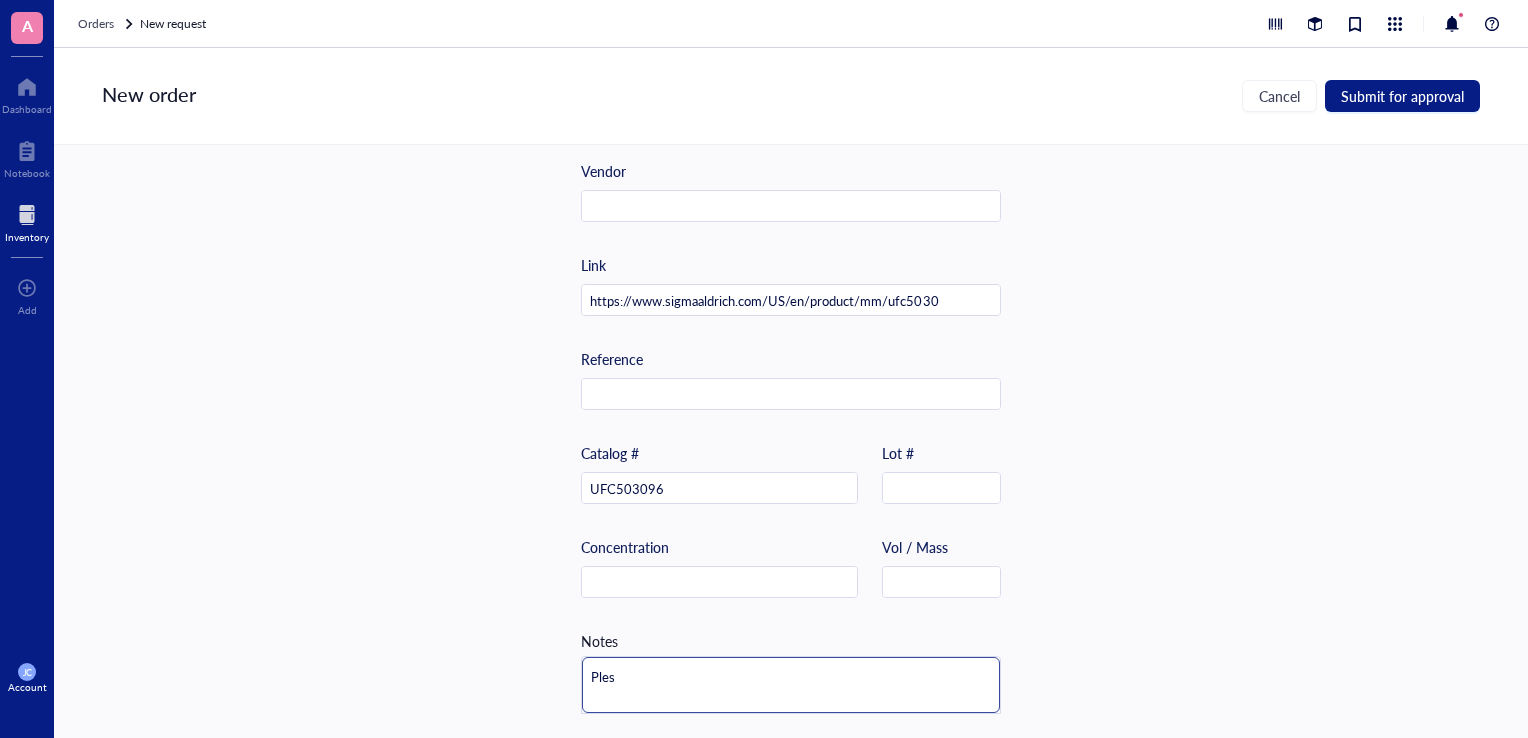 type on "Plese" 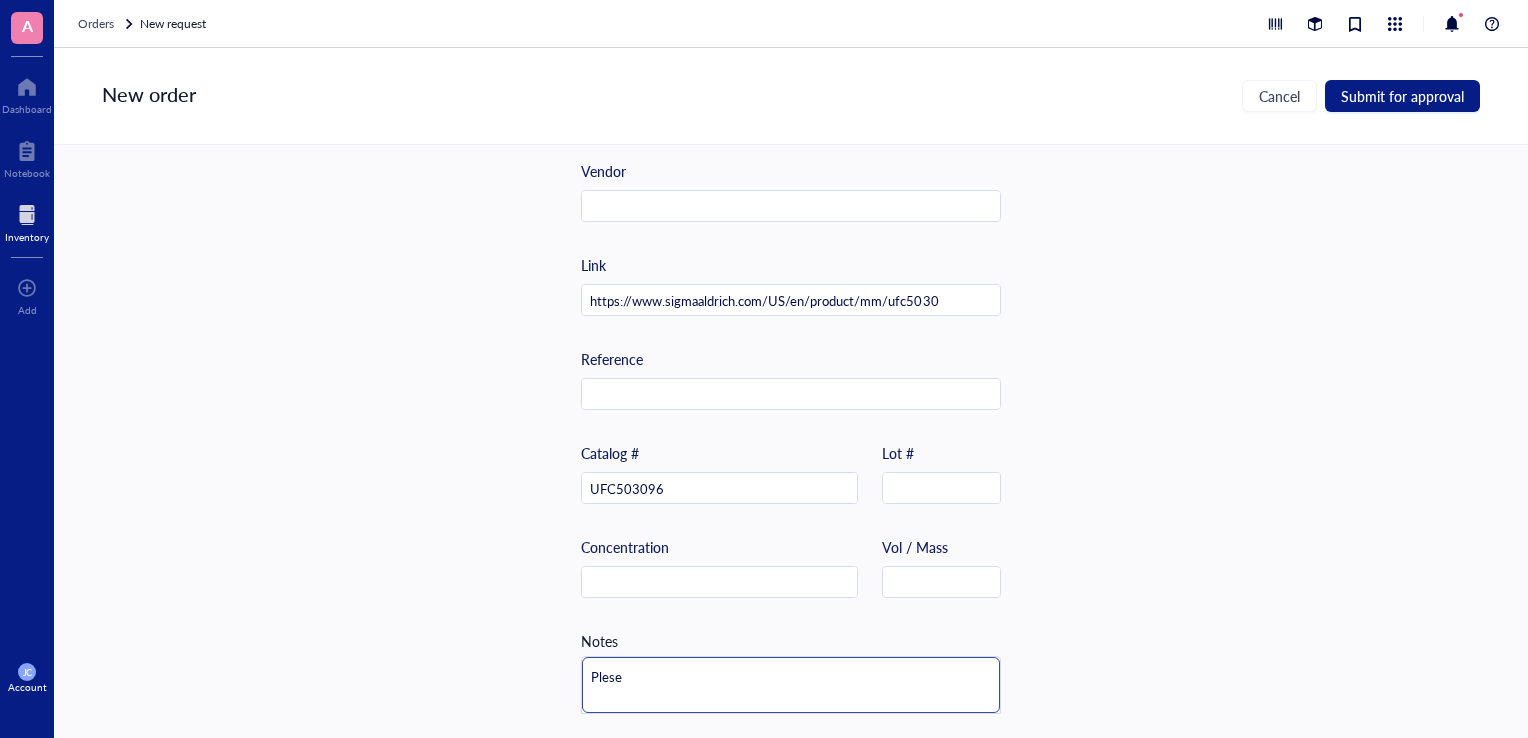 type on "Ples" 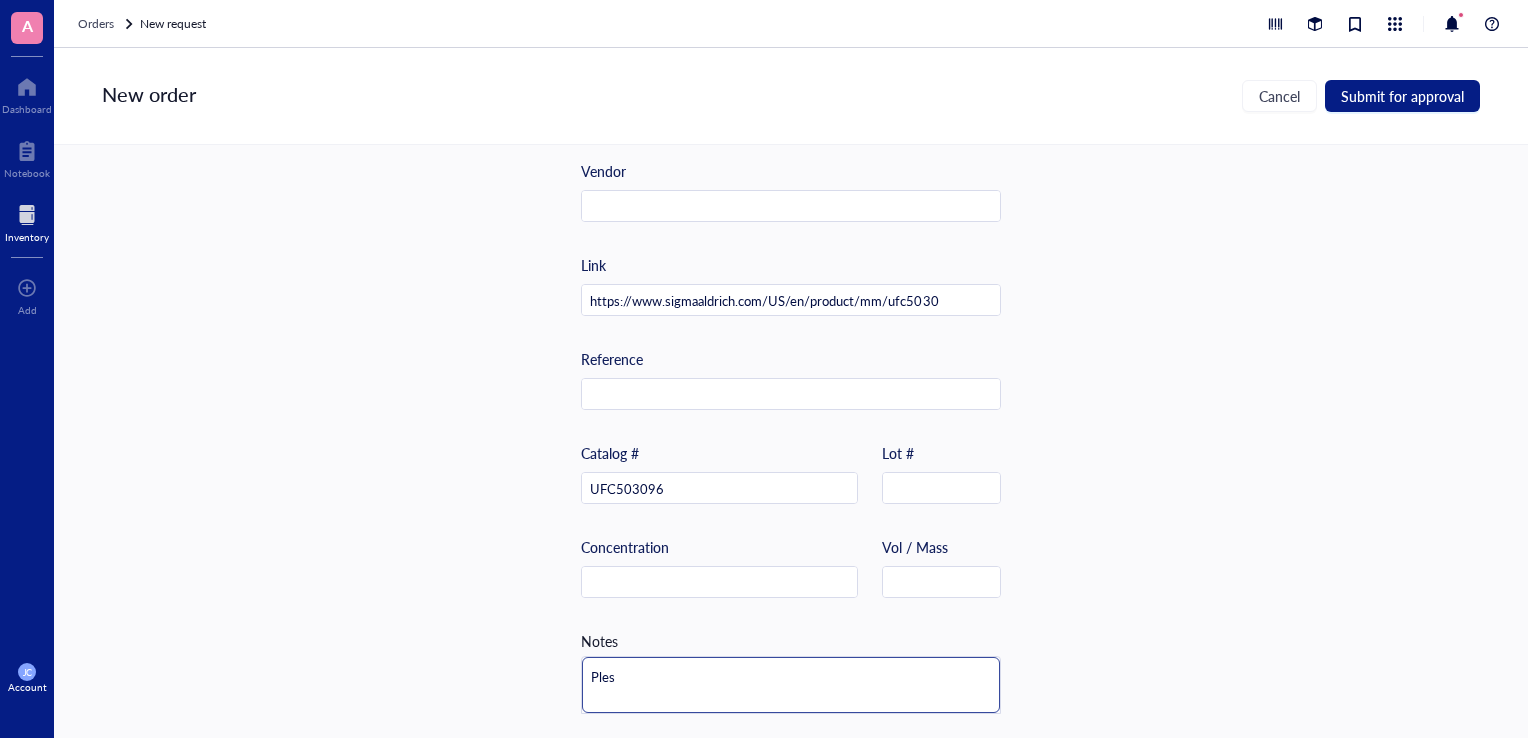 type on "Ple" 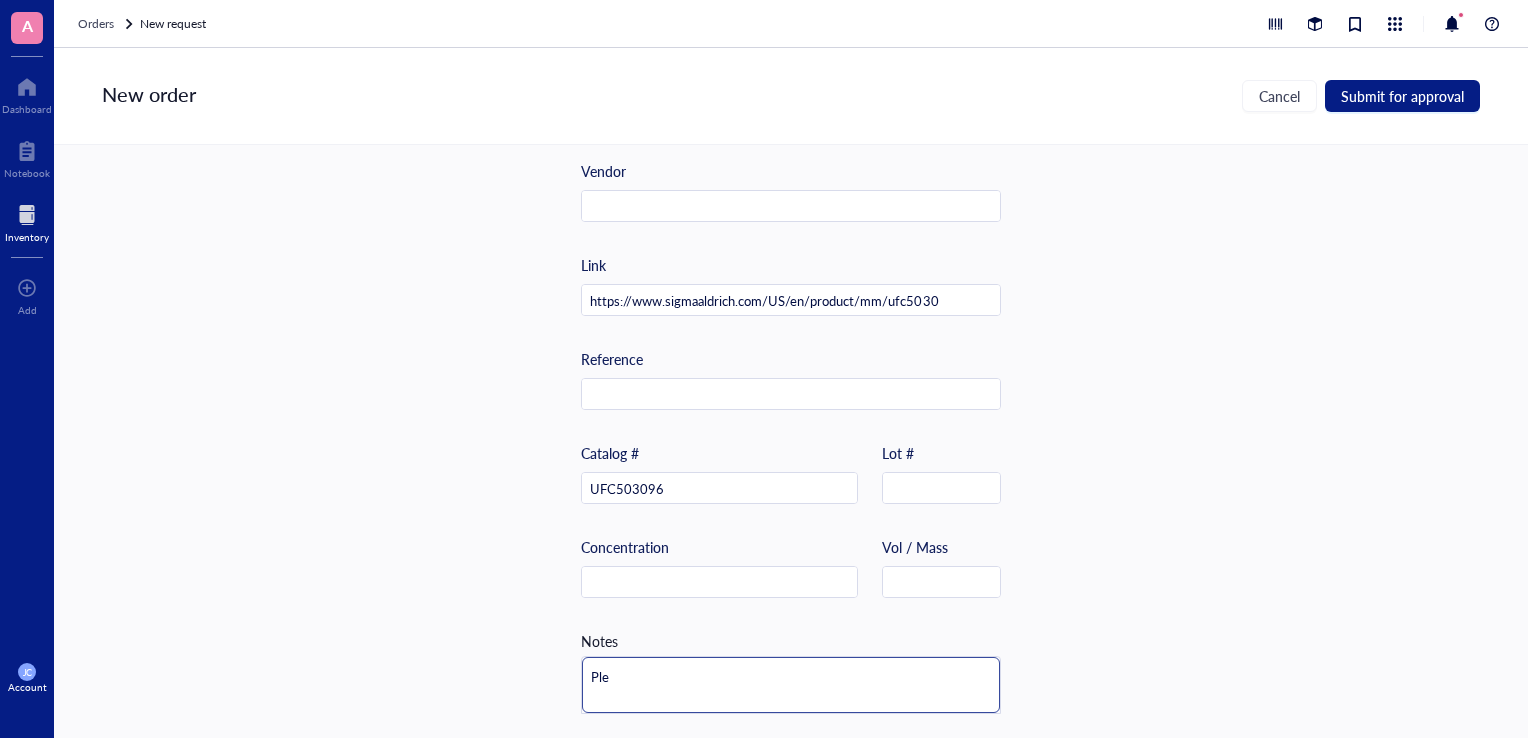 type on "Plea" 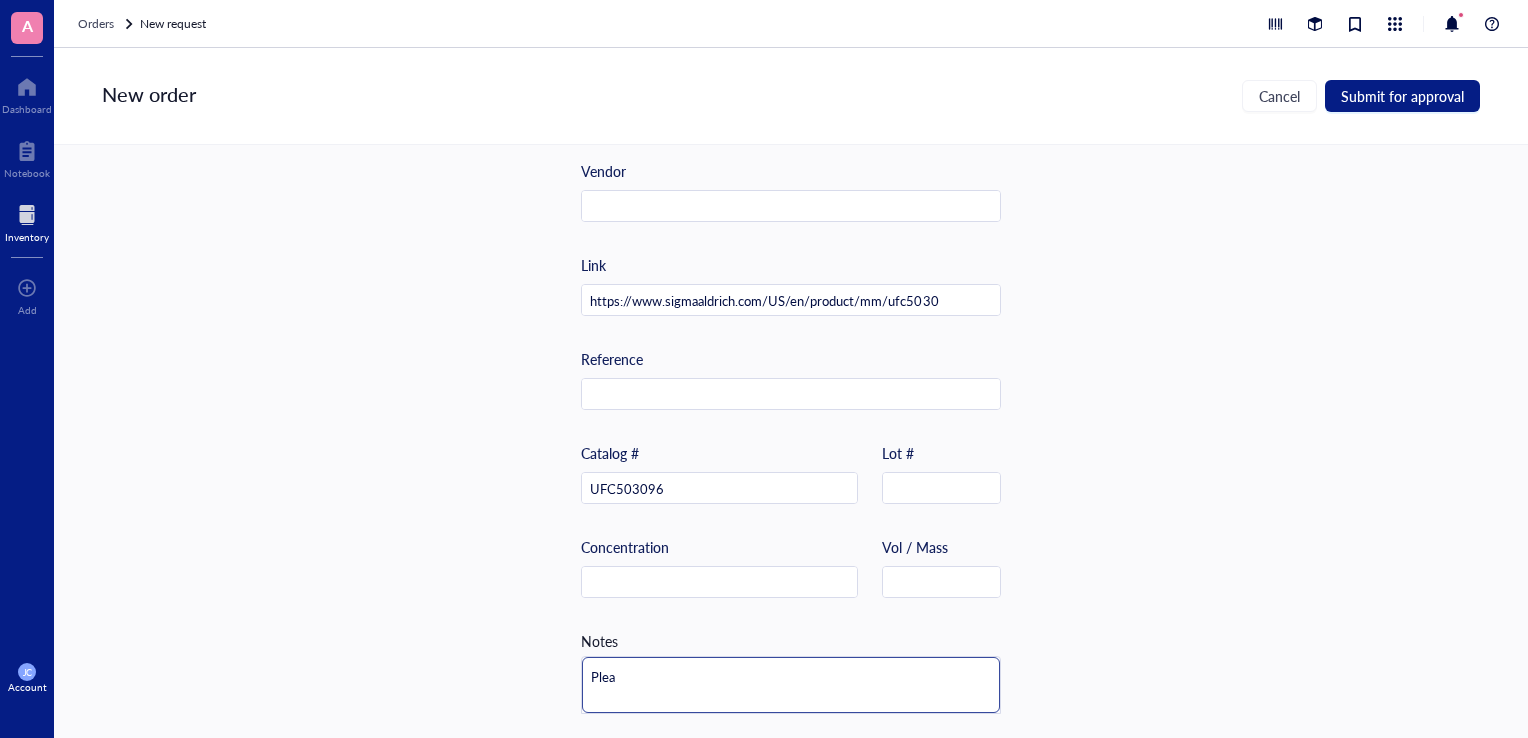 type on "Pleas" 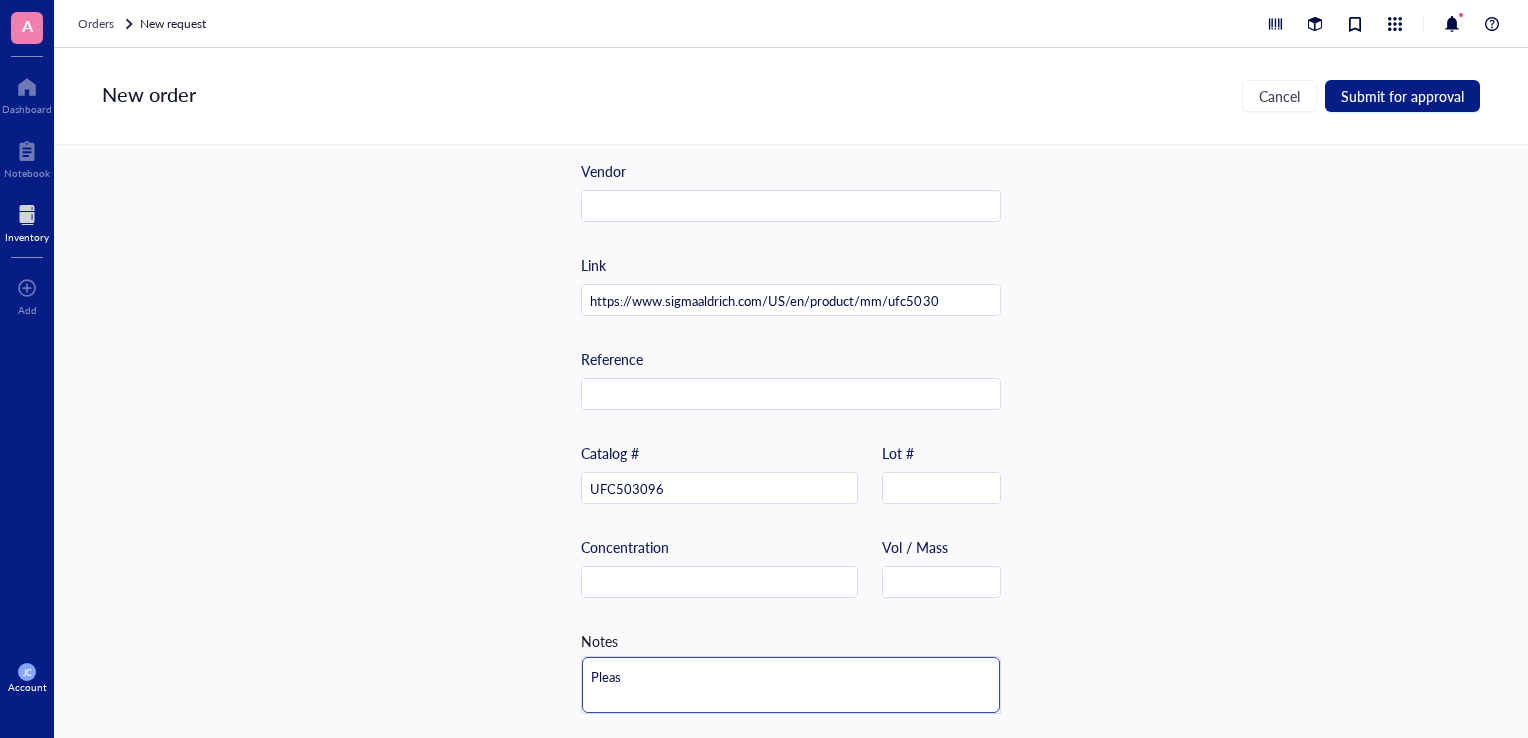 type on "Please" 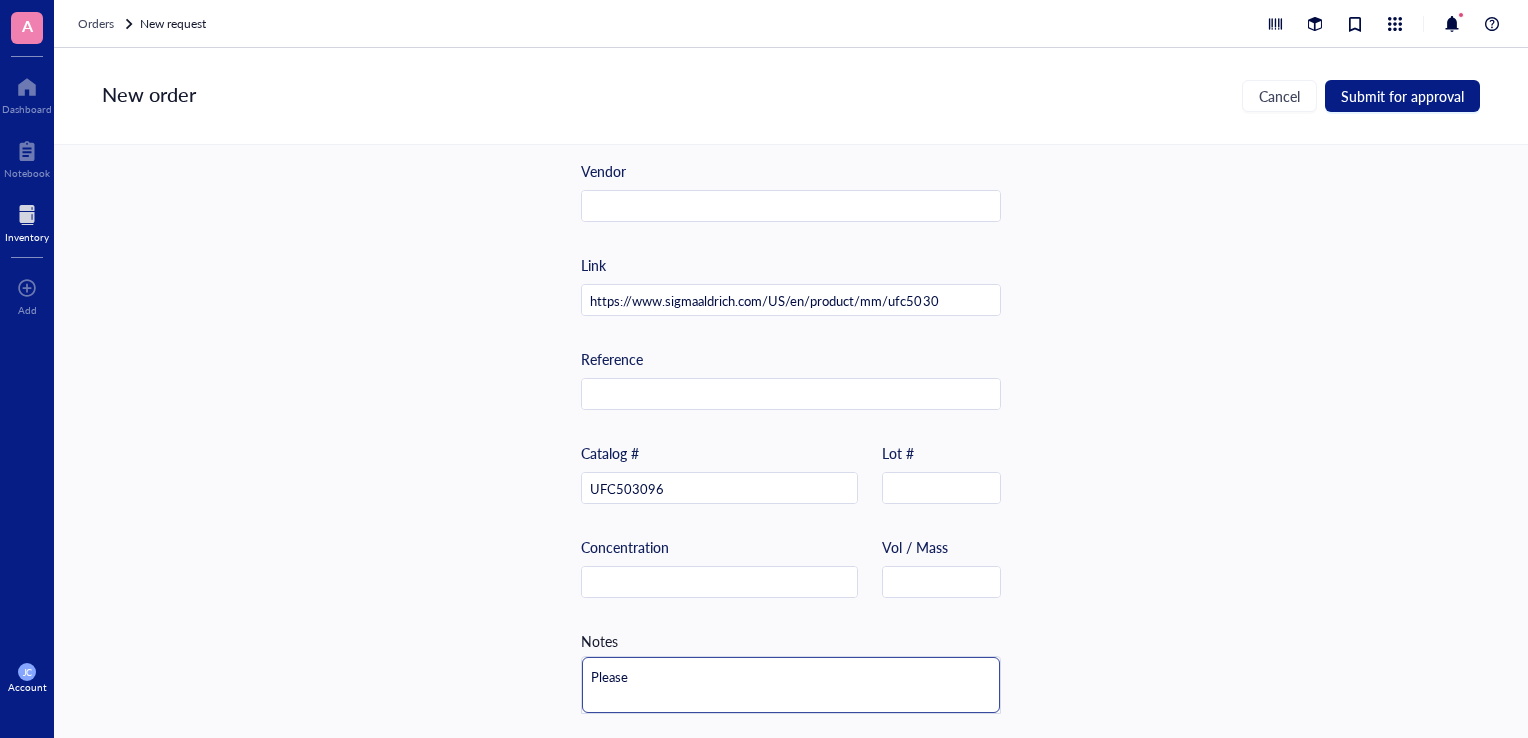 type on "Please" 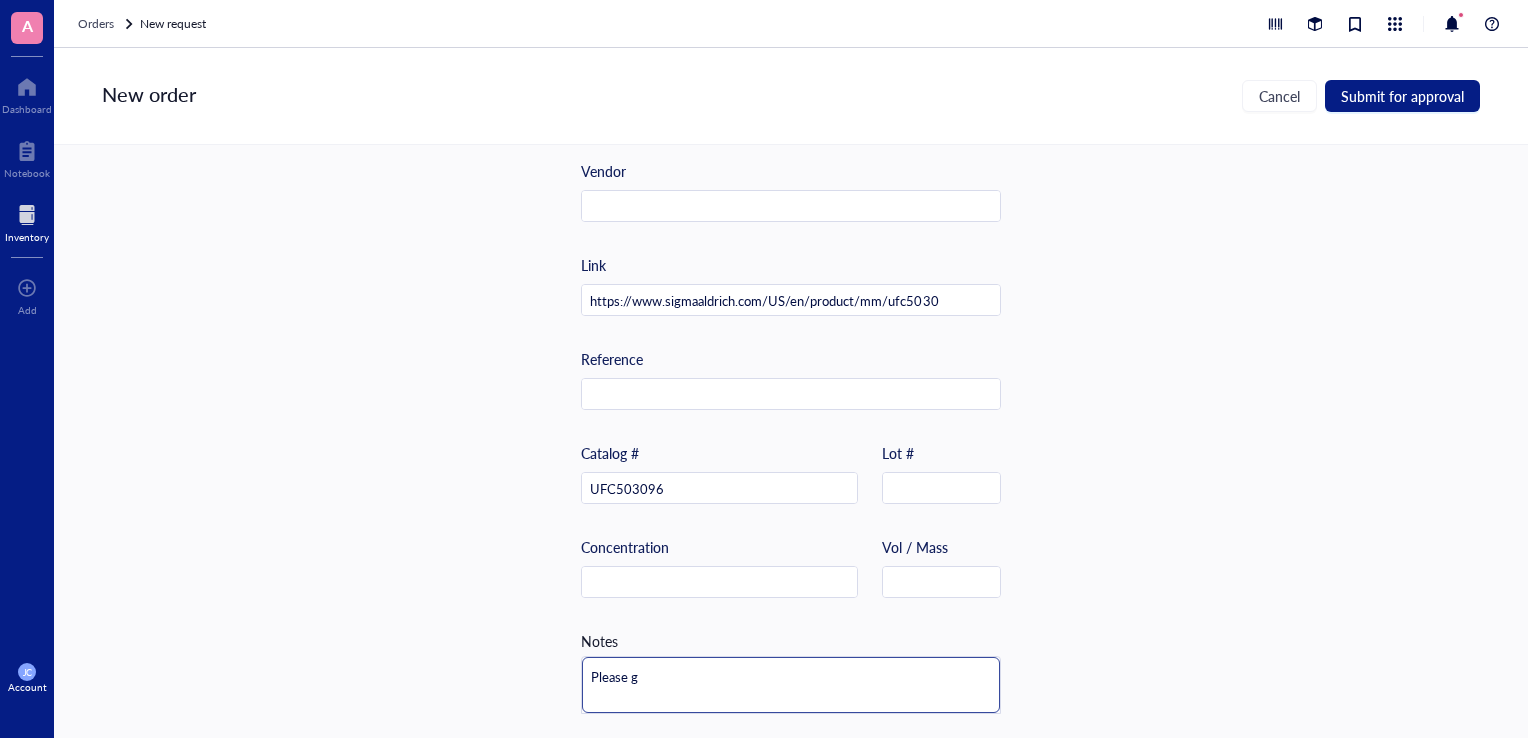 type on "Please ge" 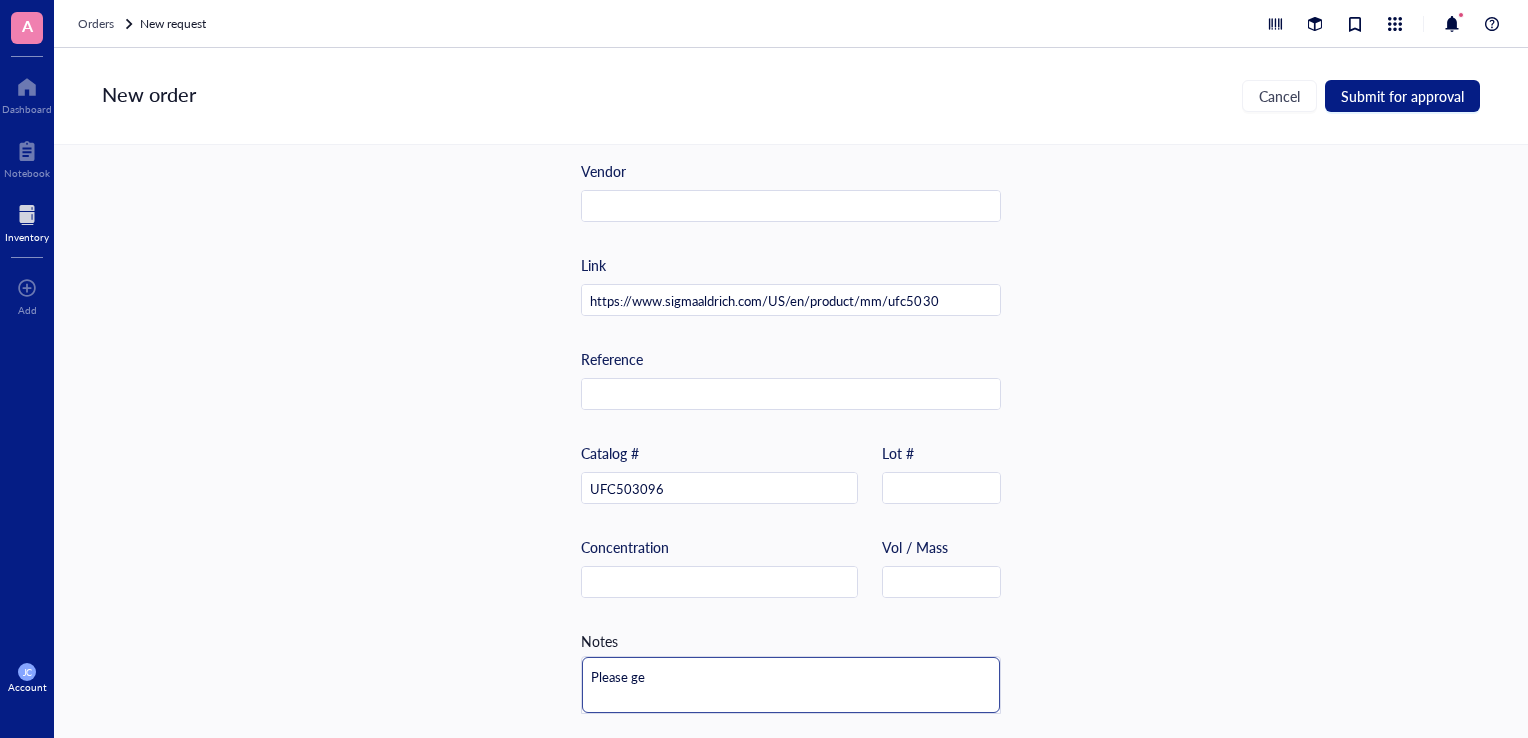 type on "Please get" 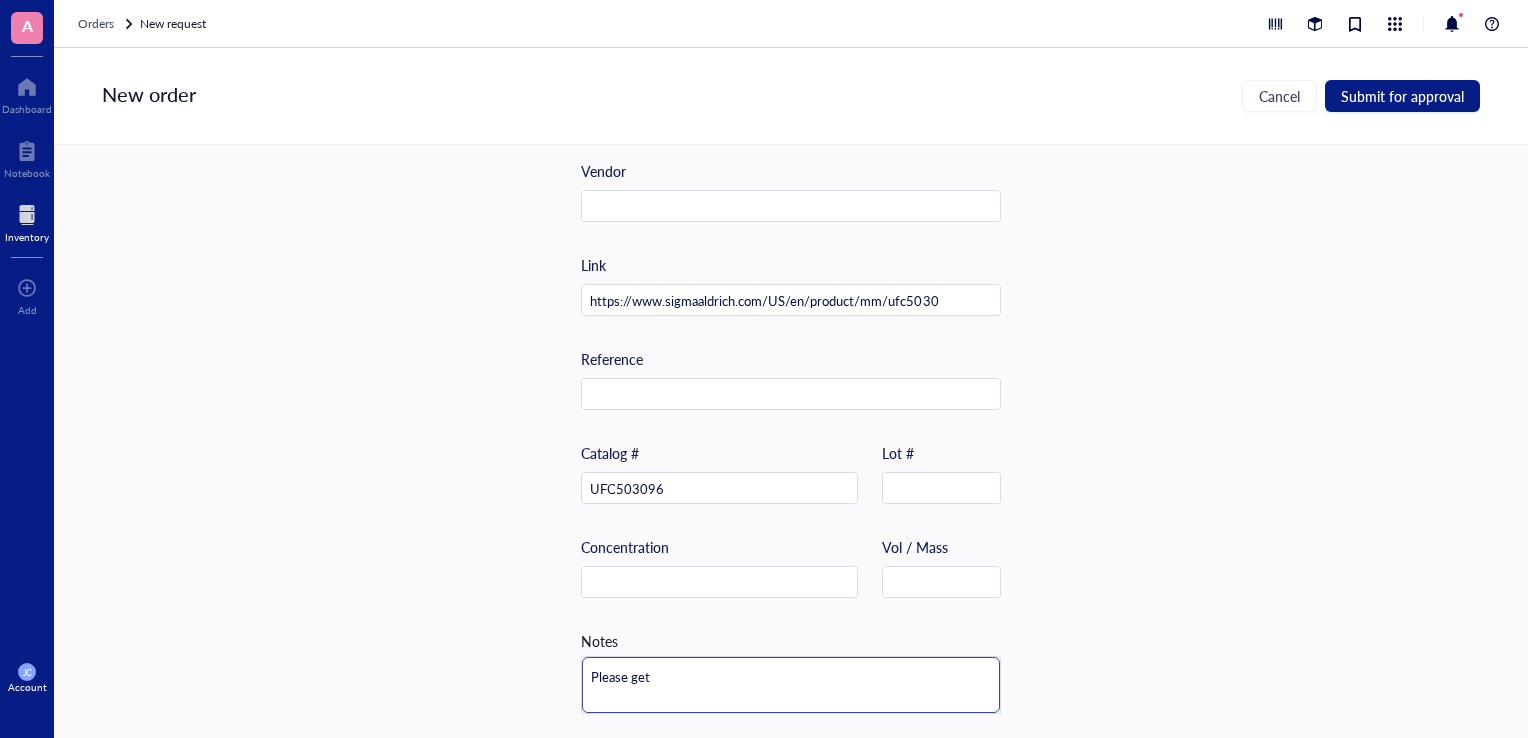 type on "Please get" 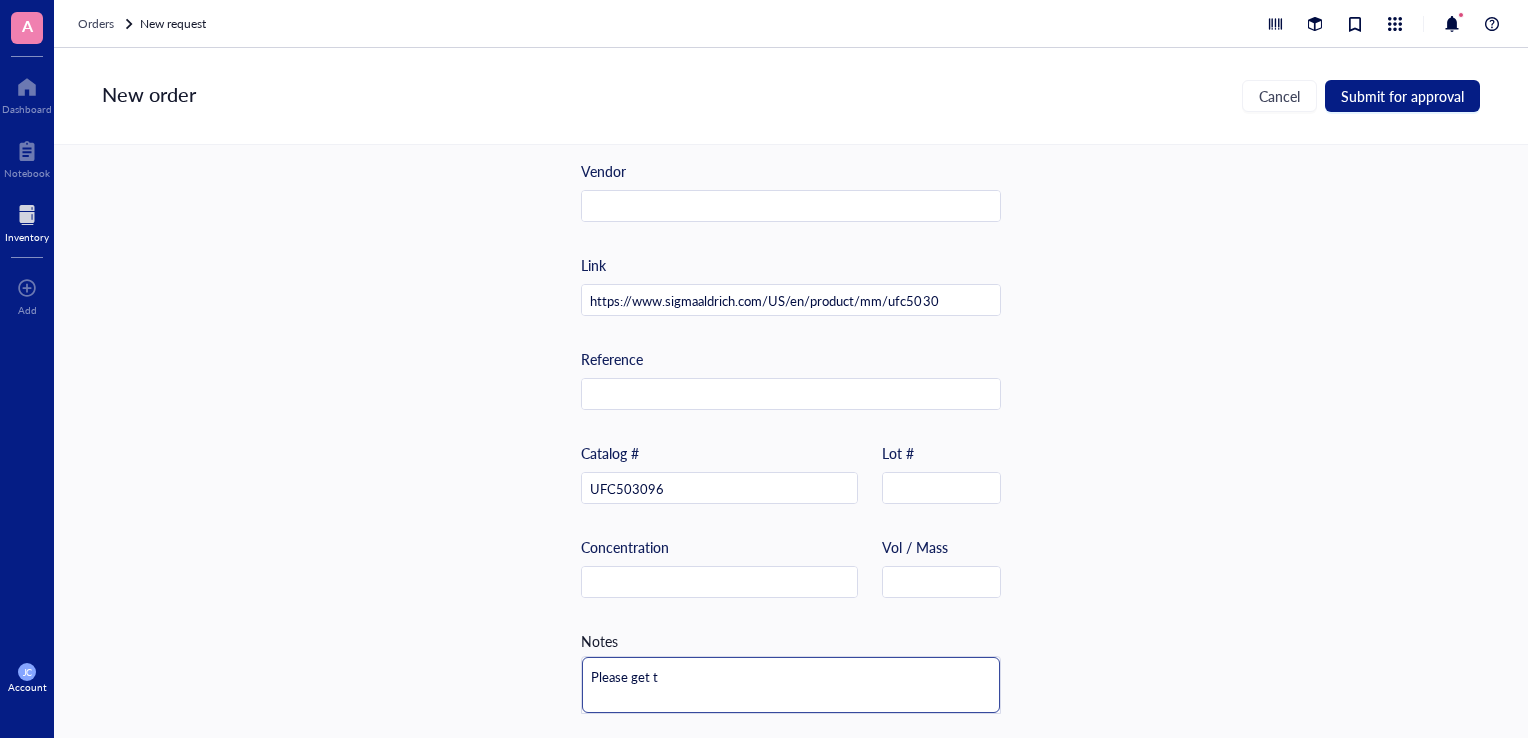 type on "Please get th" 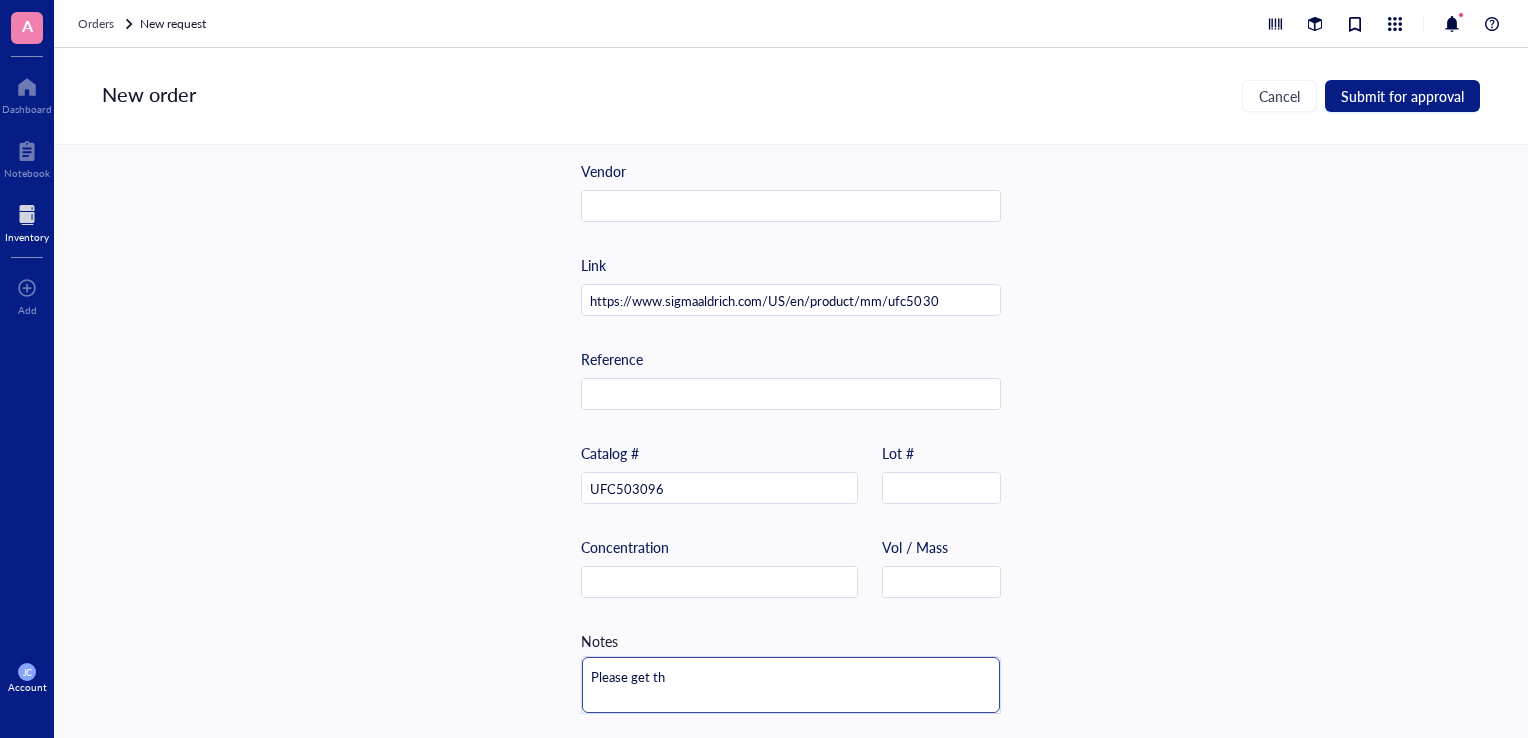 type on "Please get the" 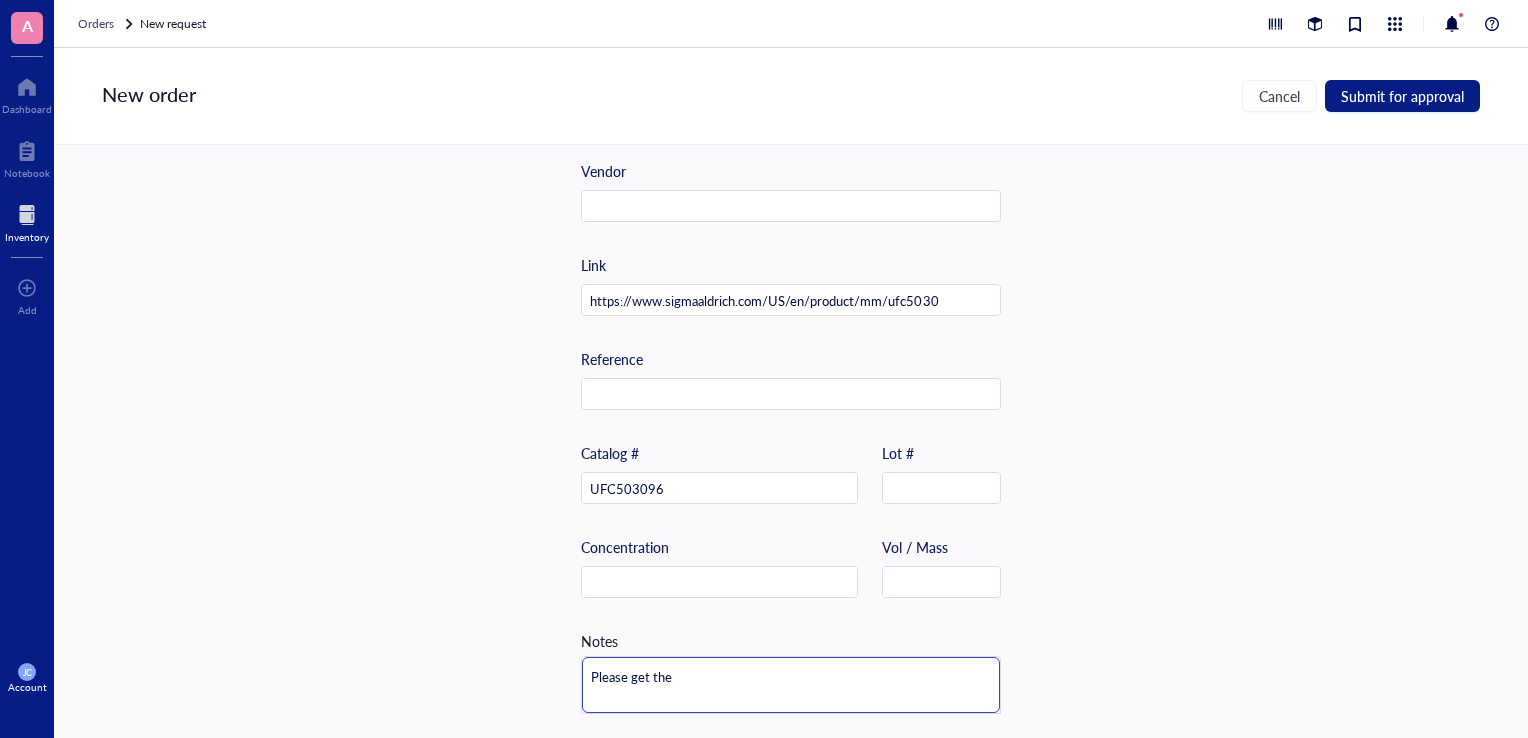 type on "Please get the" 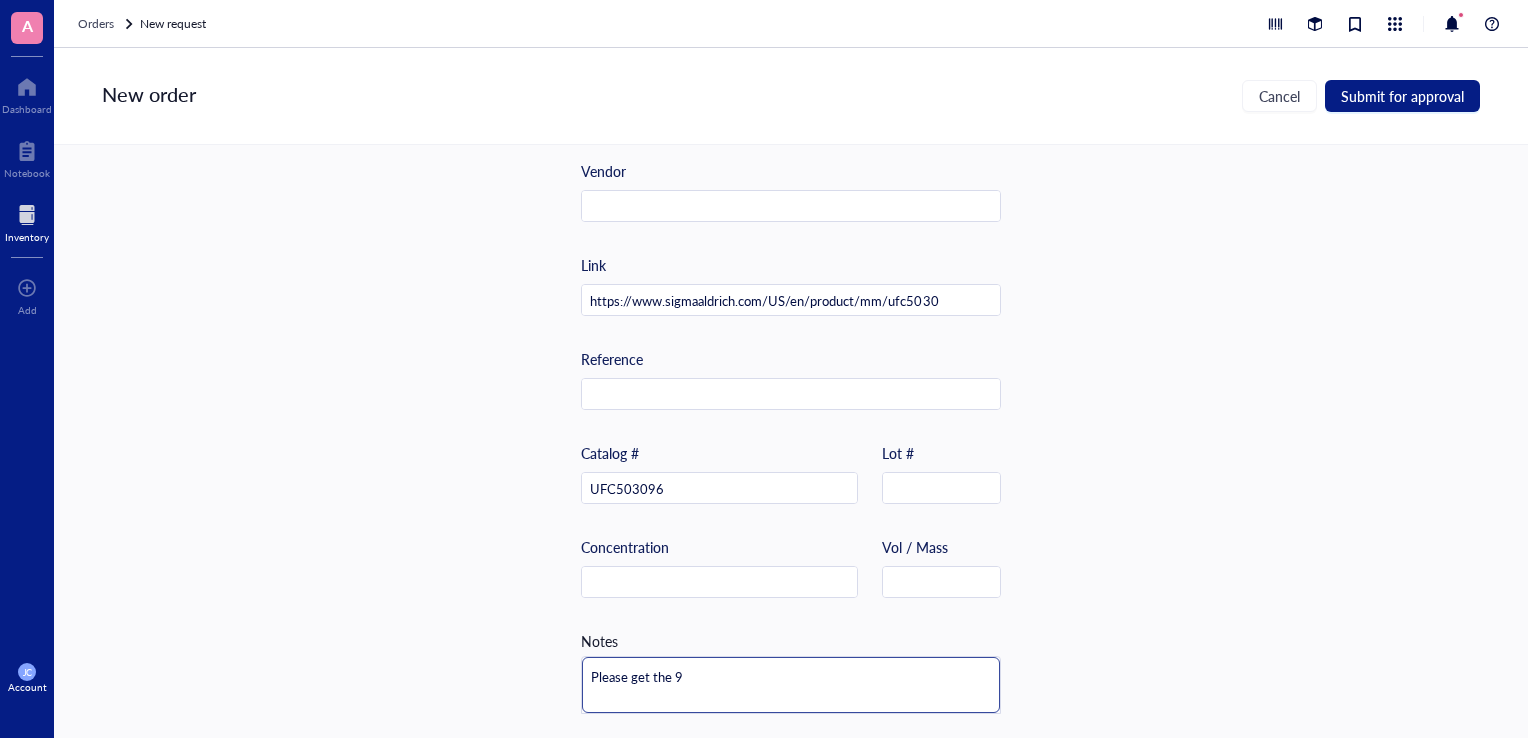 type on "Please get the 96" 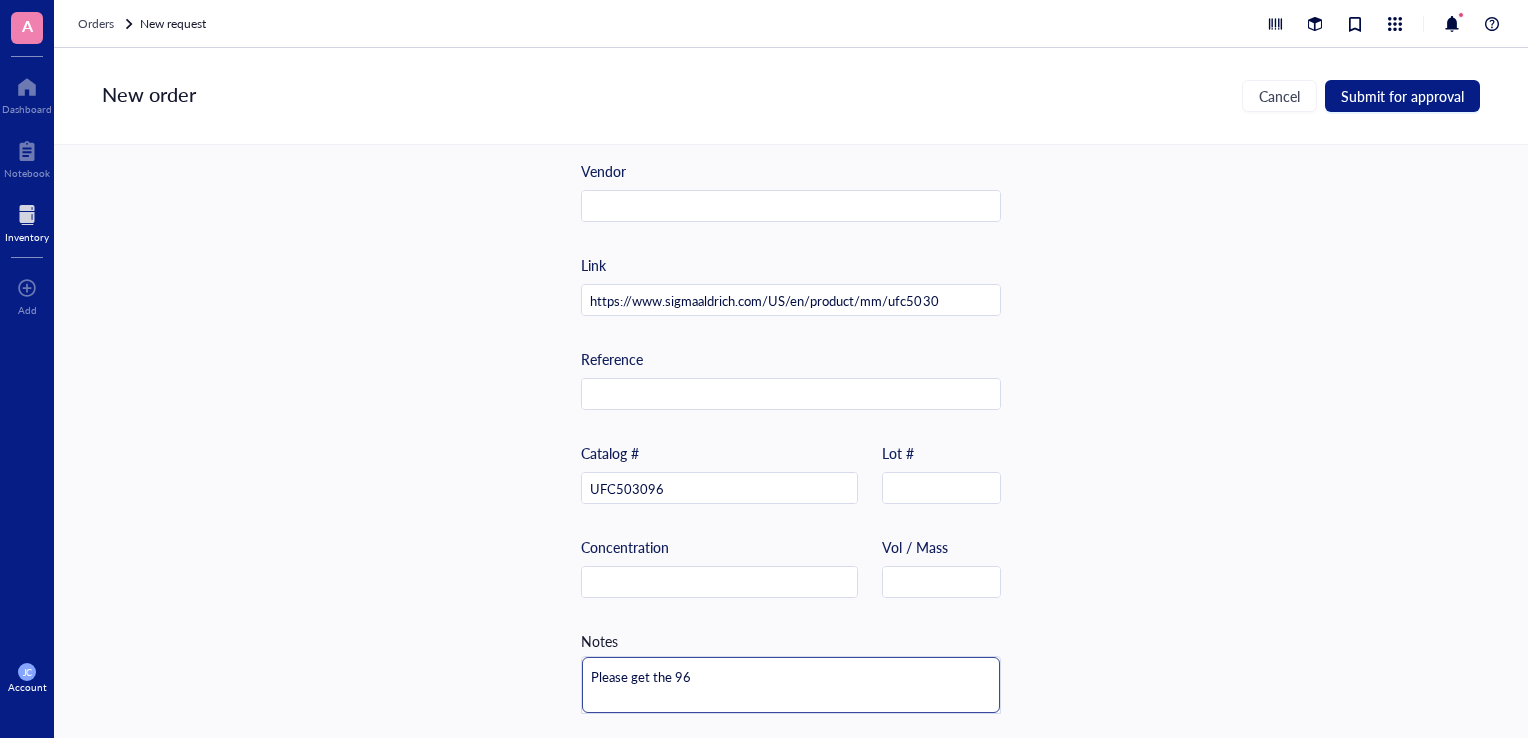 type on "Please get the 96" 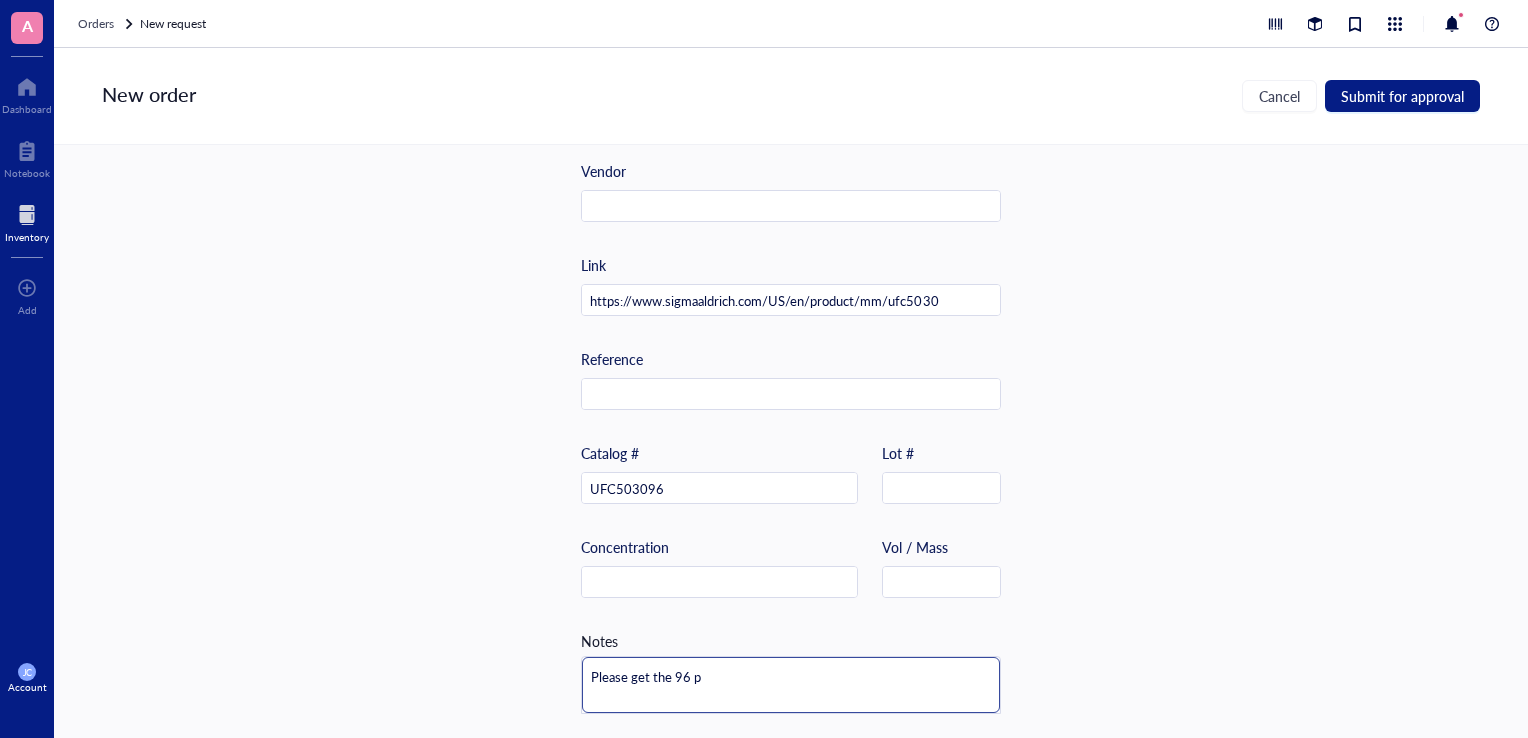 type on "Please get the 96 pk" 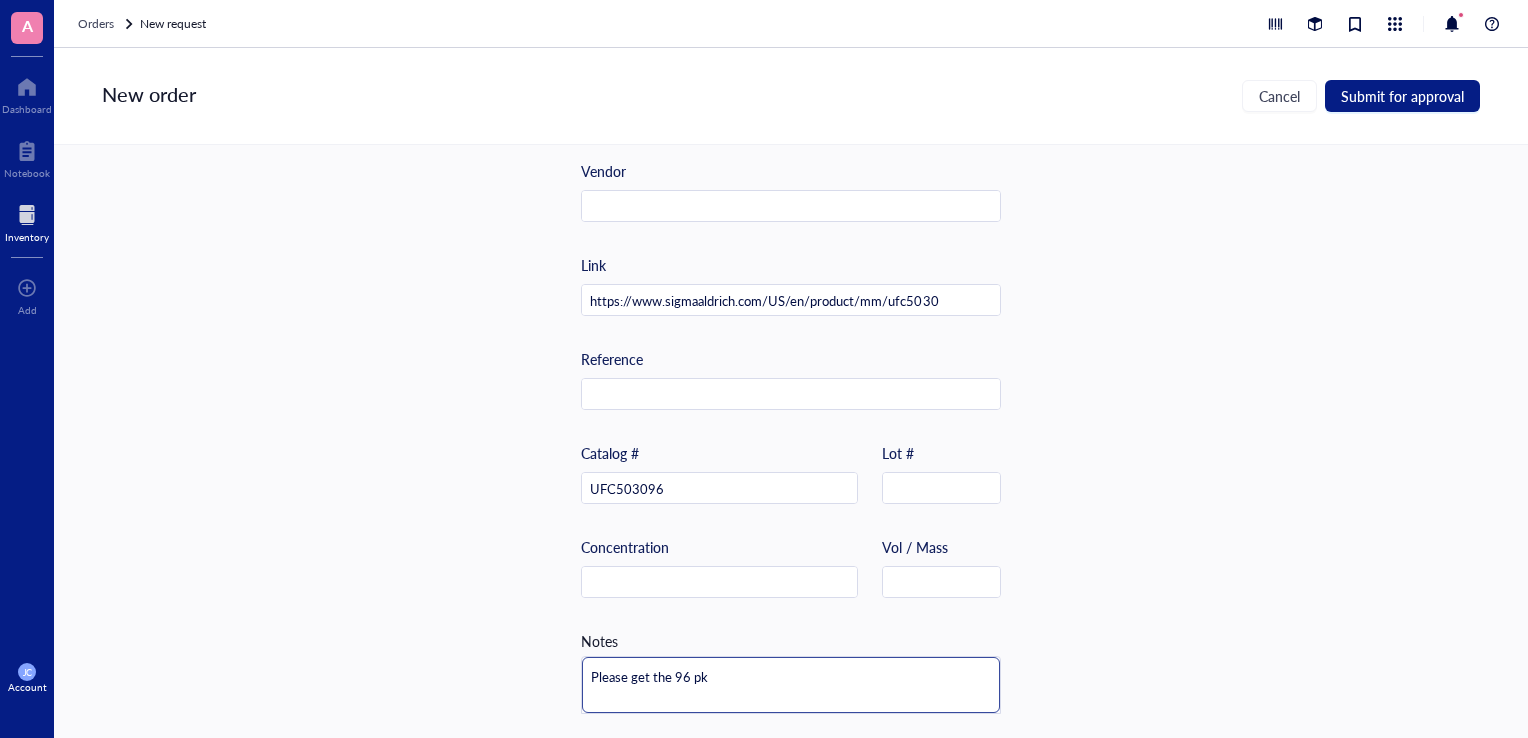 type on "Please get the 96 pkg" 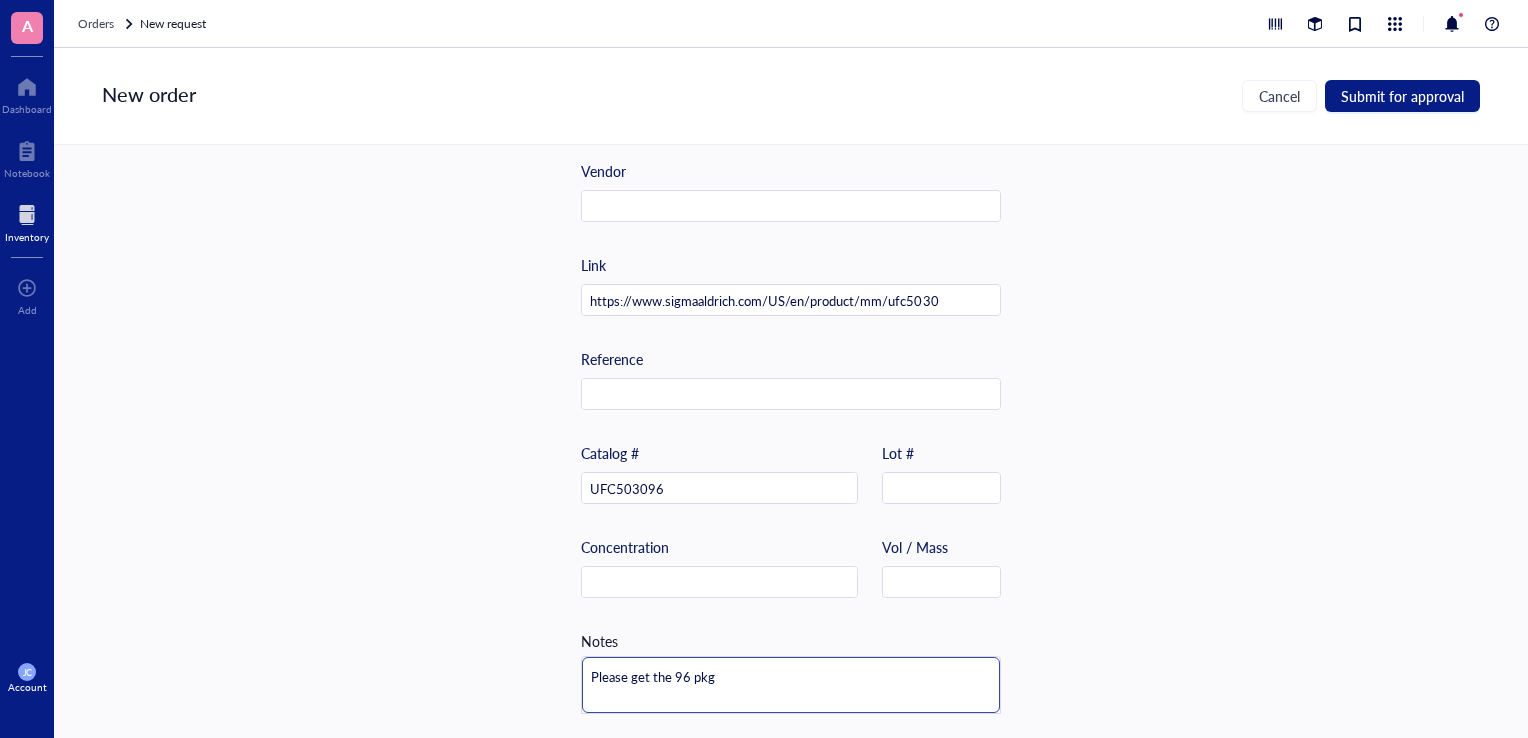 type on "Please get the 96 pkg" 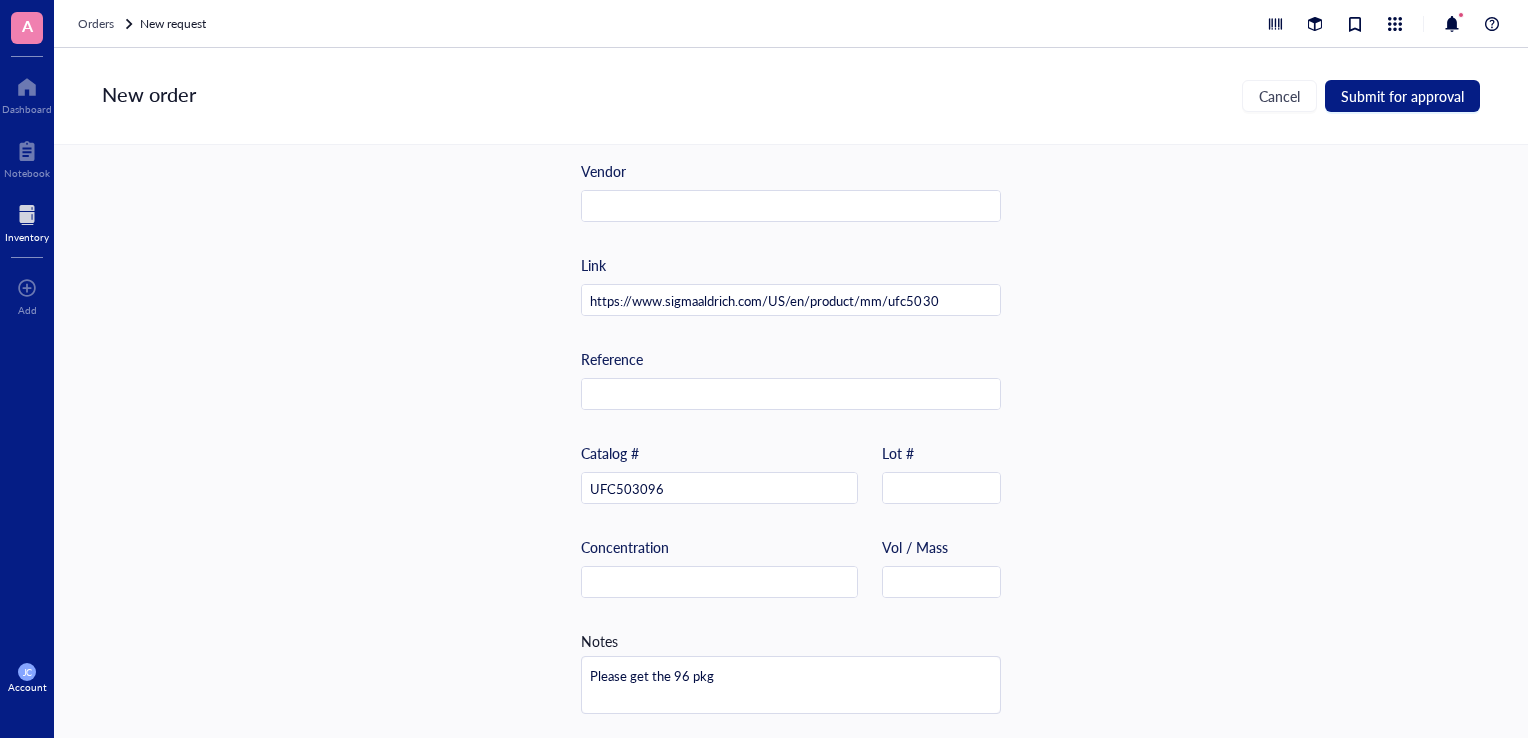 click on "New order Cancel Submit for approval" at bounding box center (791, 96) 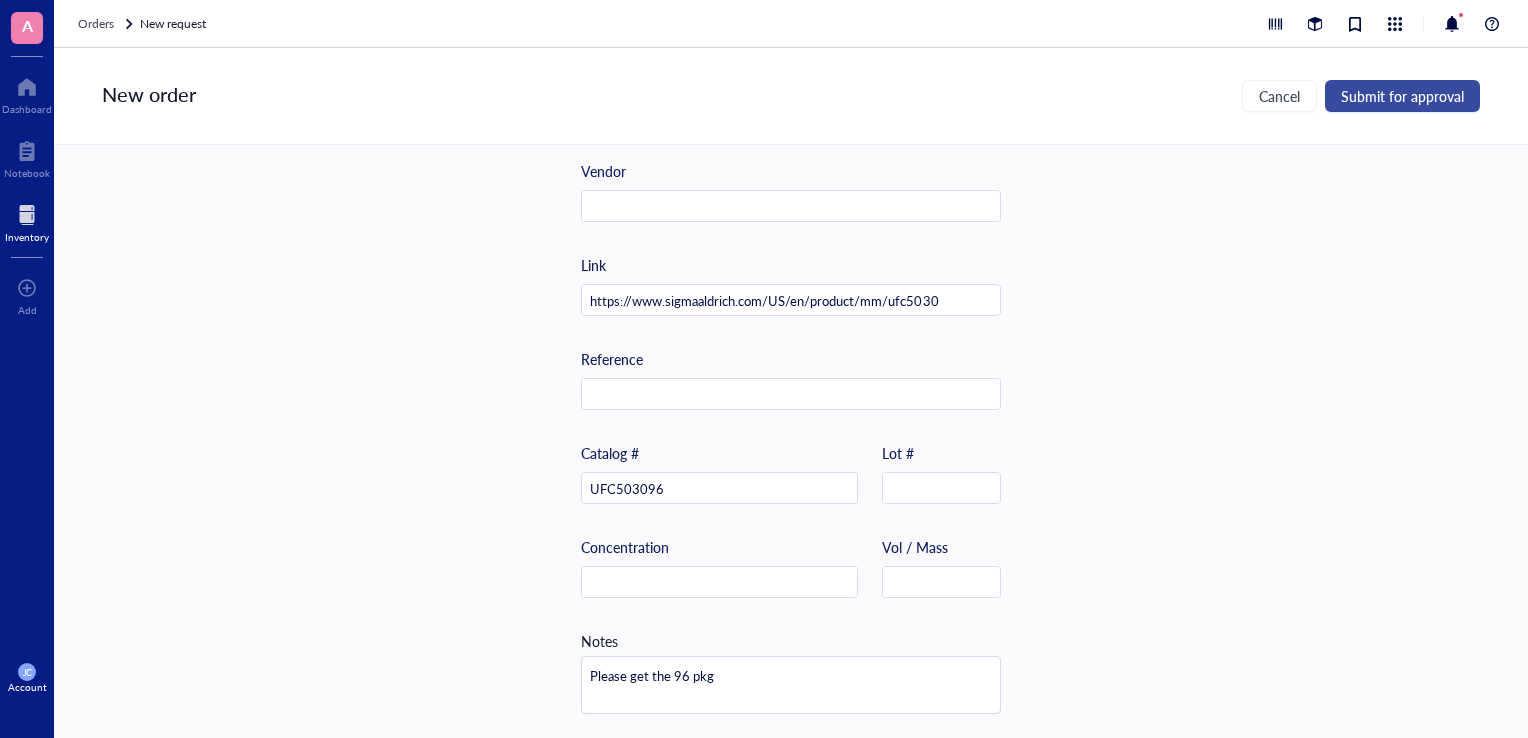 click on "Submit for approval" at bounding box center [1402, 96] 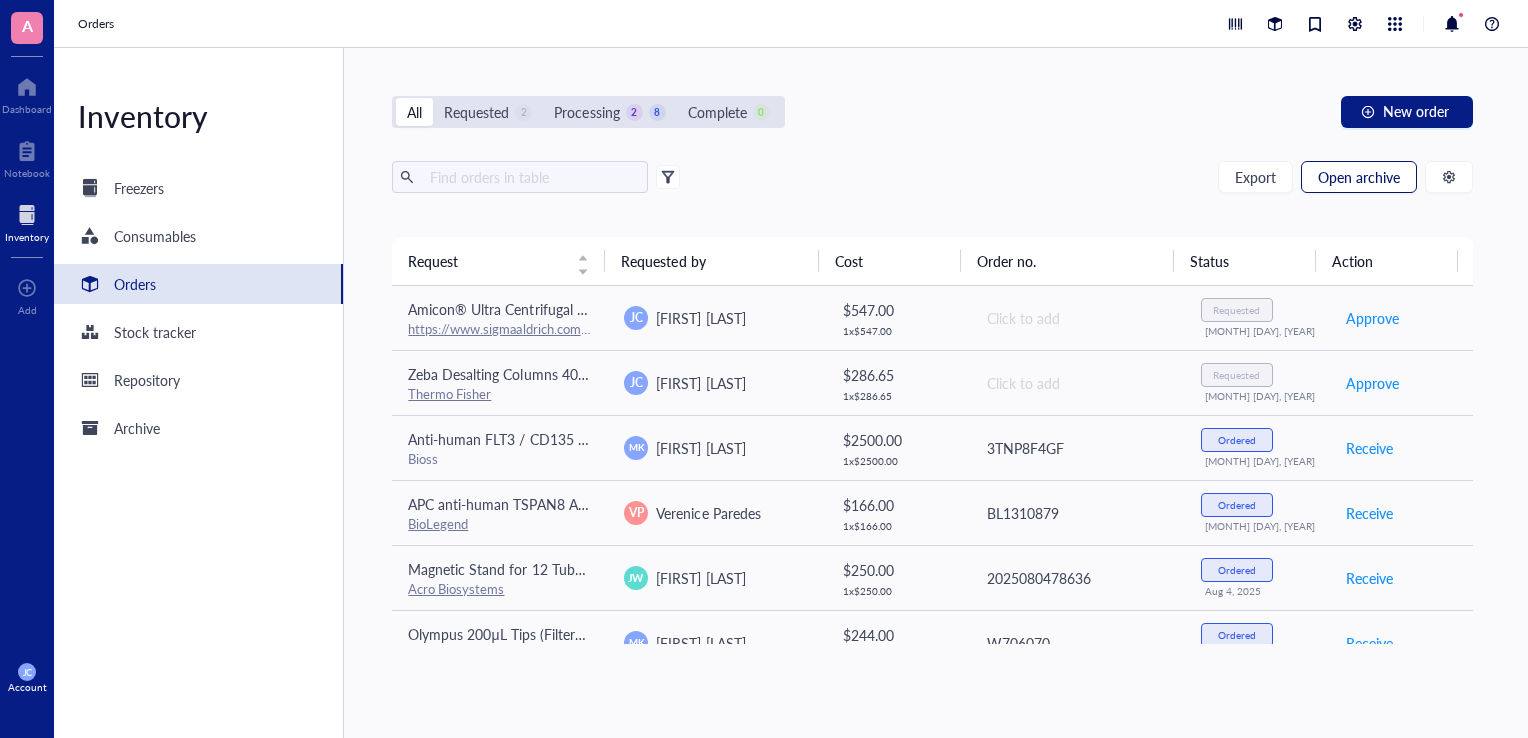 click on "Open archive" at bounding box center (1359, 177) 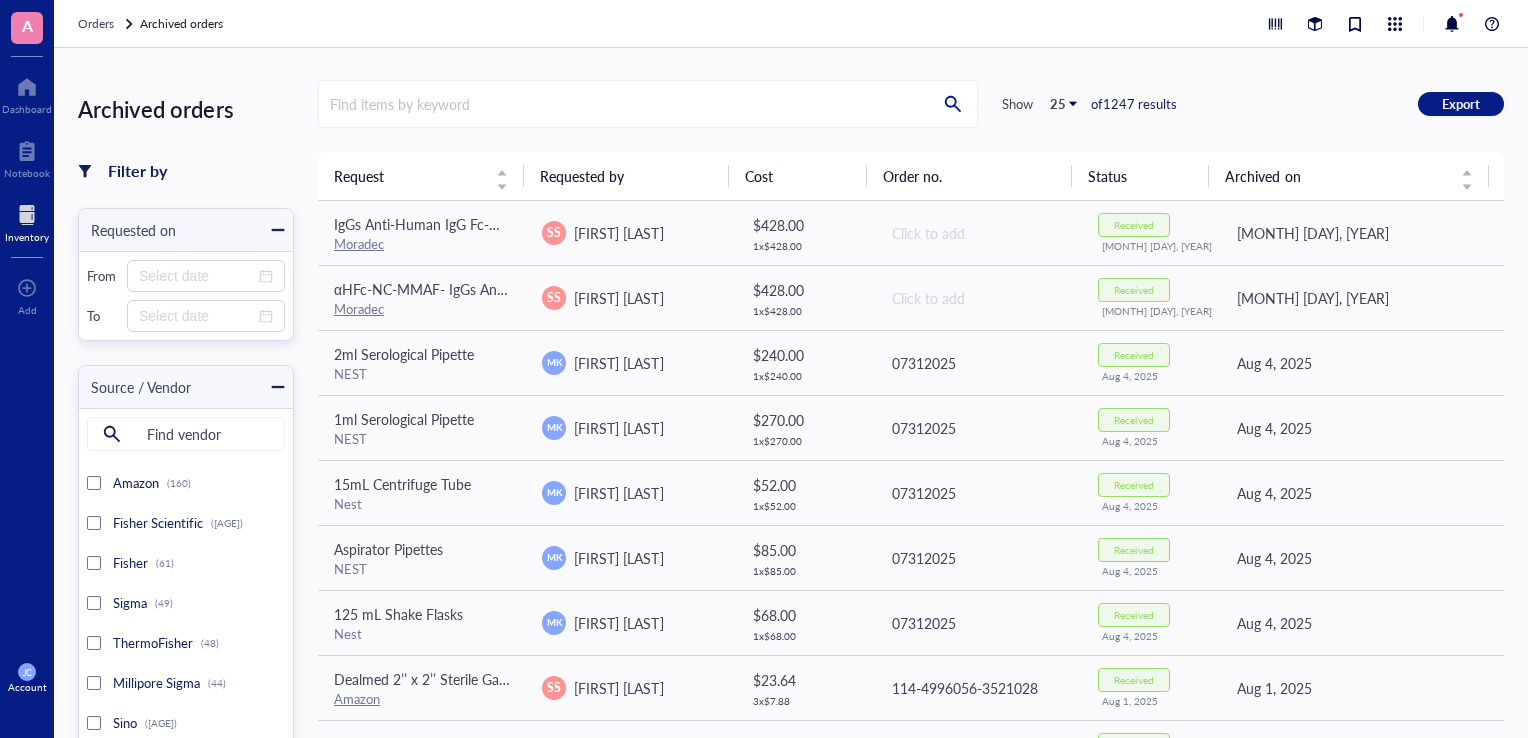 click at bounding box center (27, 215) 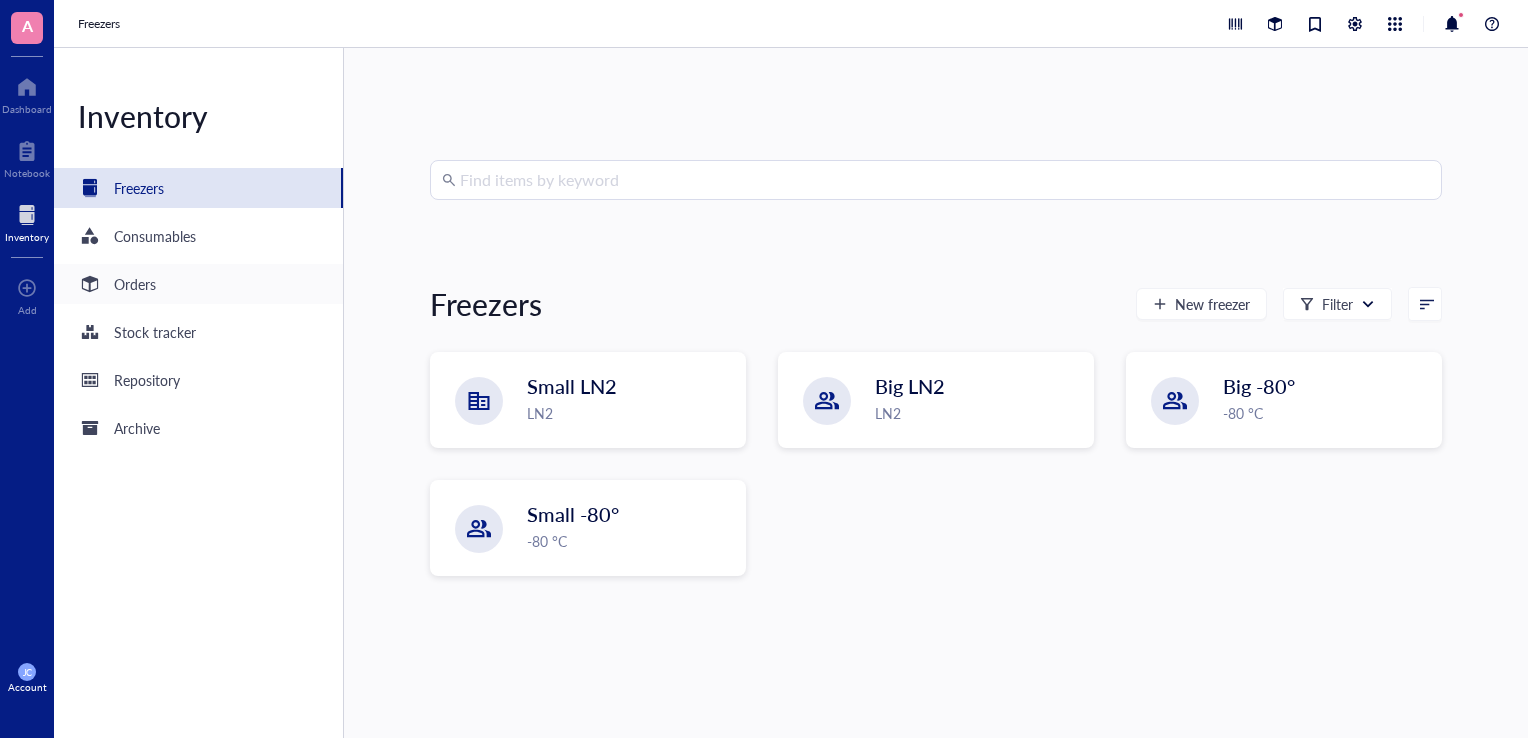 click on "Orders" at bounding box center [135, 284] 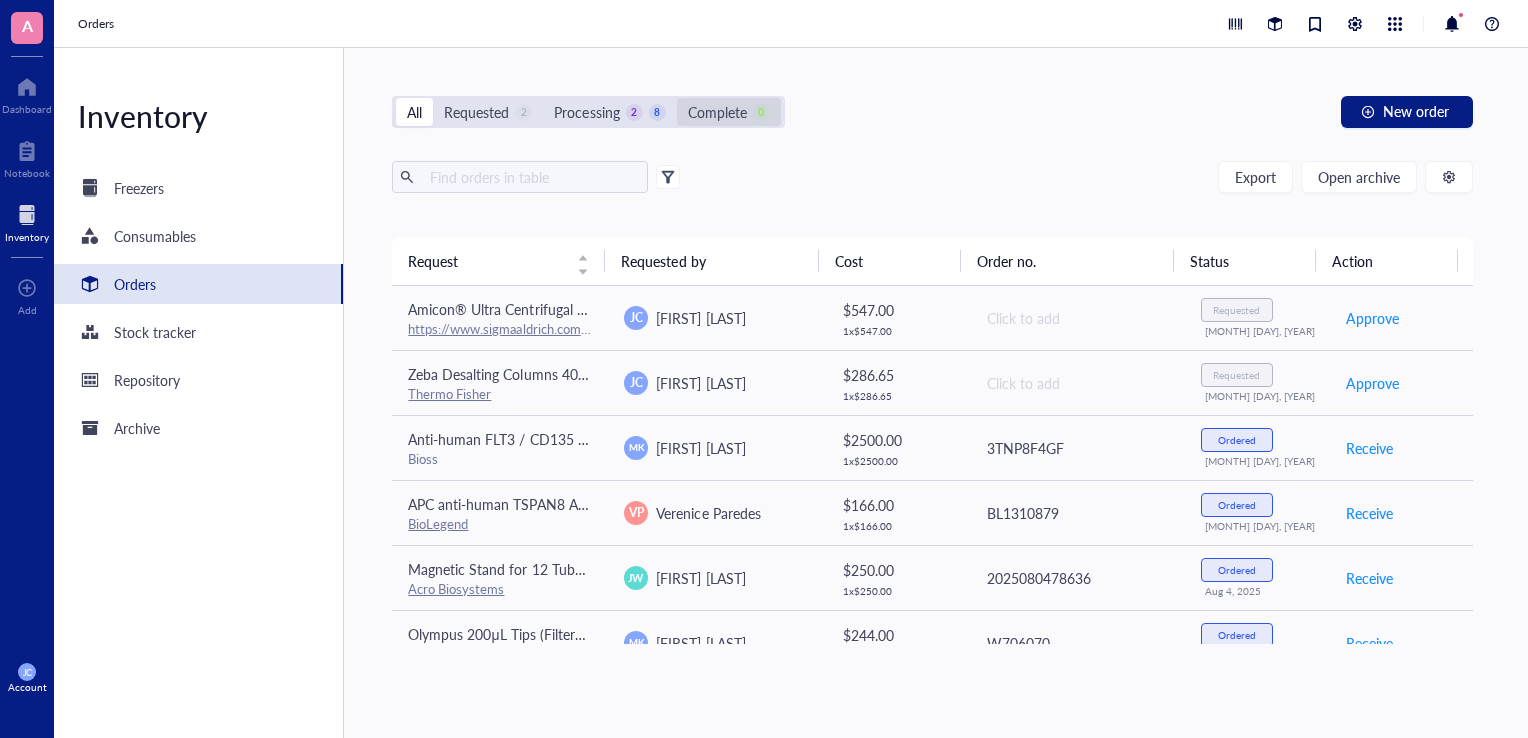 click on "Complete" at bounding box center (717, 112) 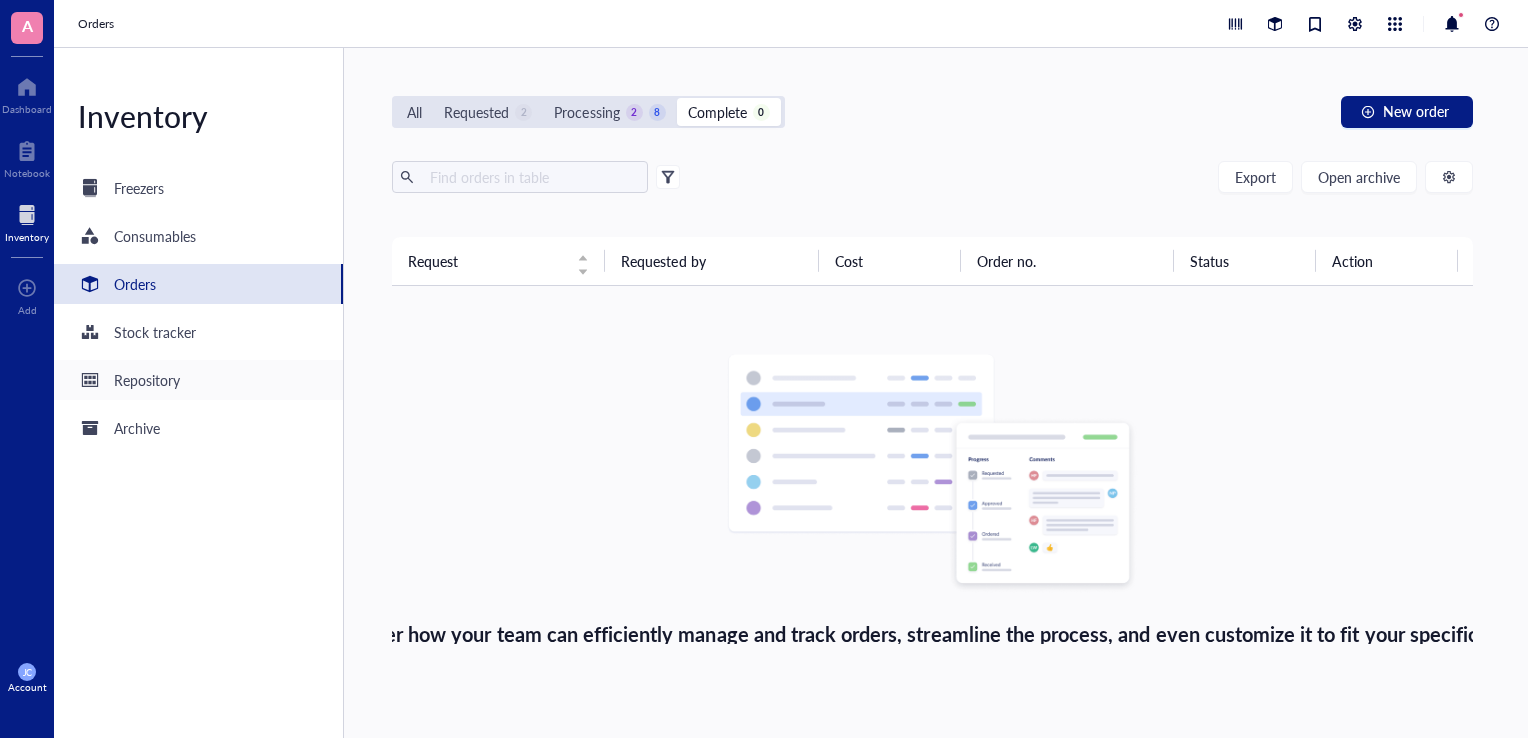 click on "Repository" at bounding box center (147, 380) 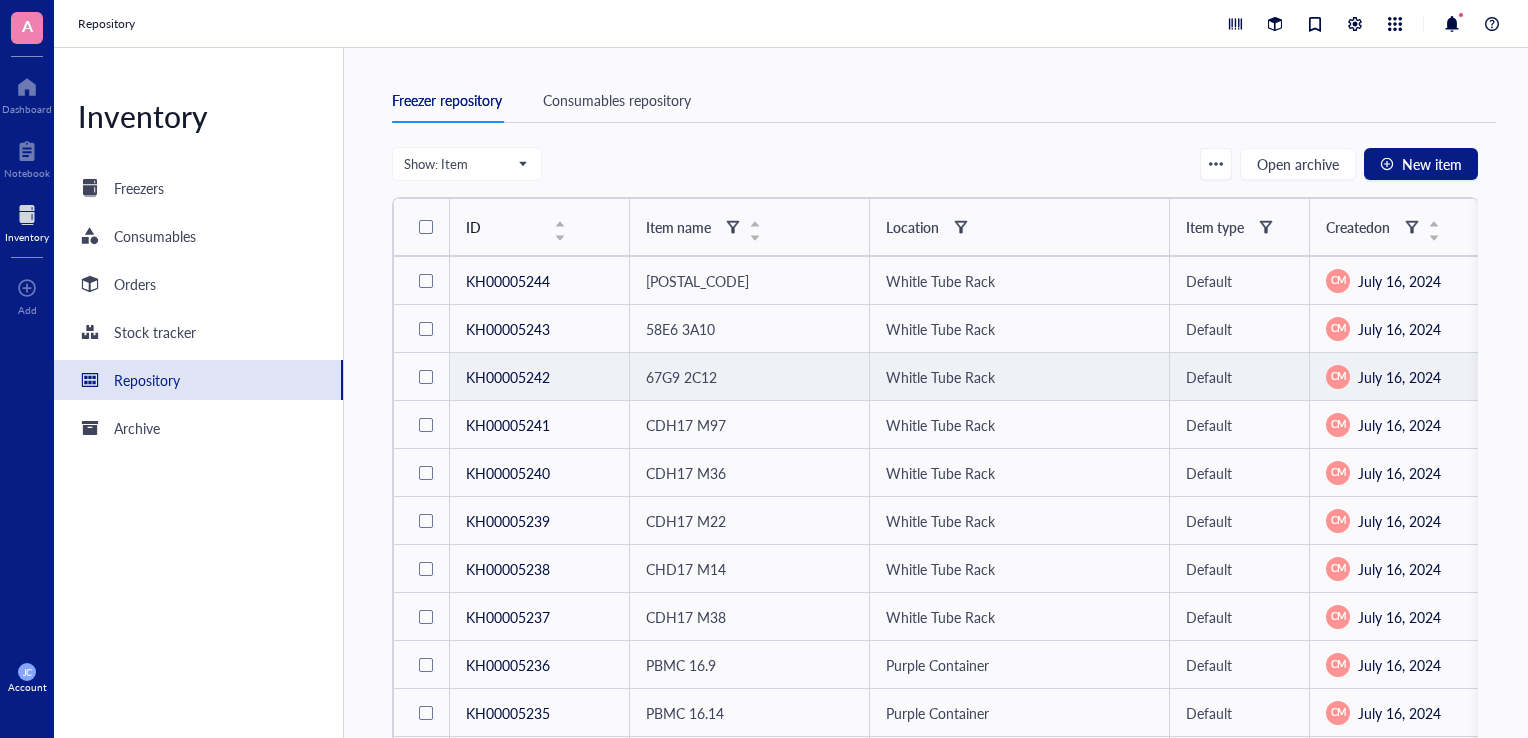scroll, scrollTop: 0, scrollLeft: 0, axis: both 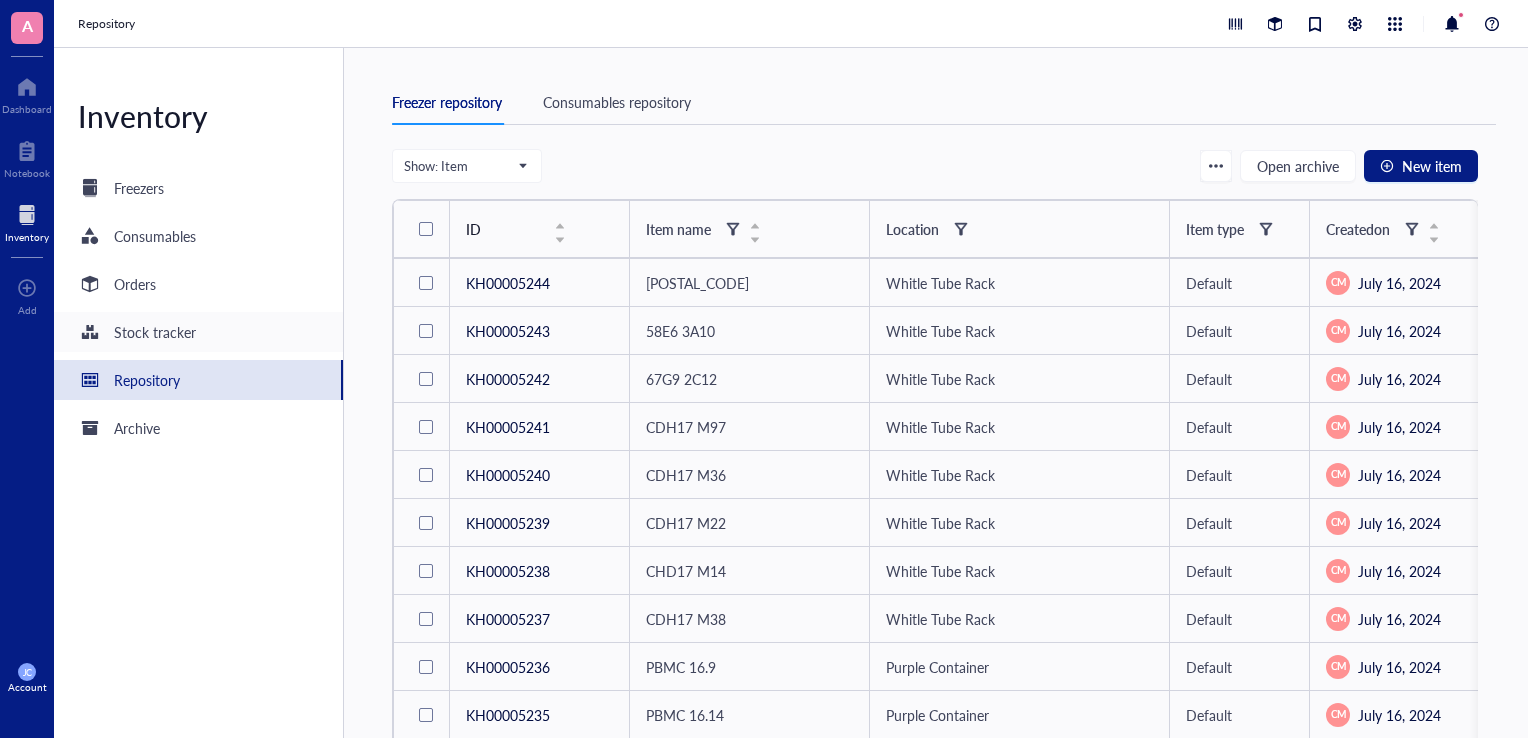 click on "Stock tracker" at bounding box center [155, 332] 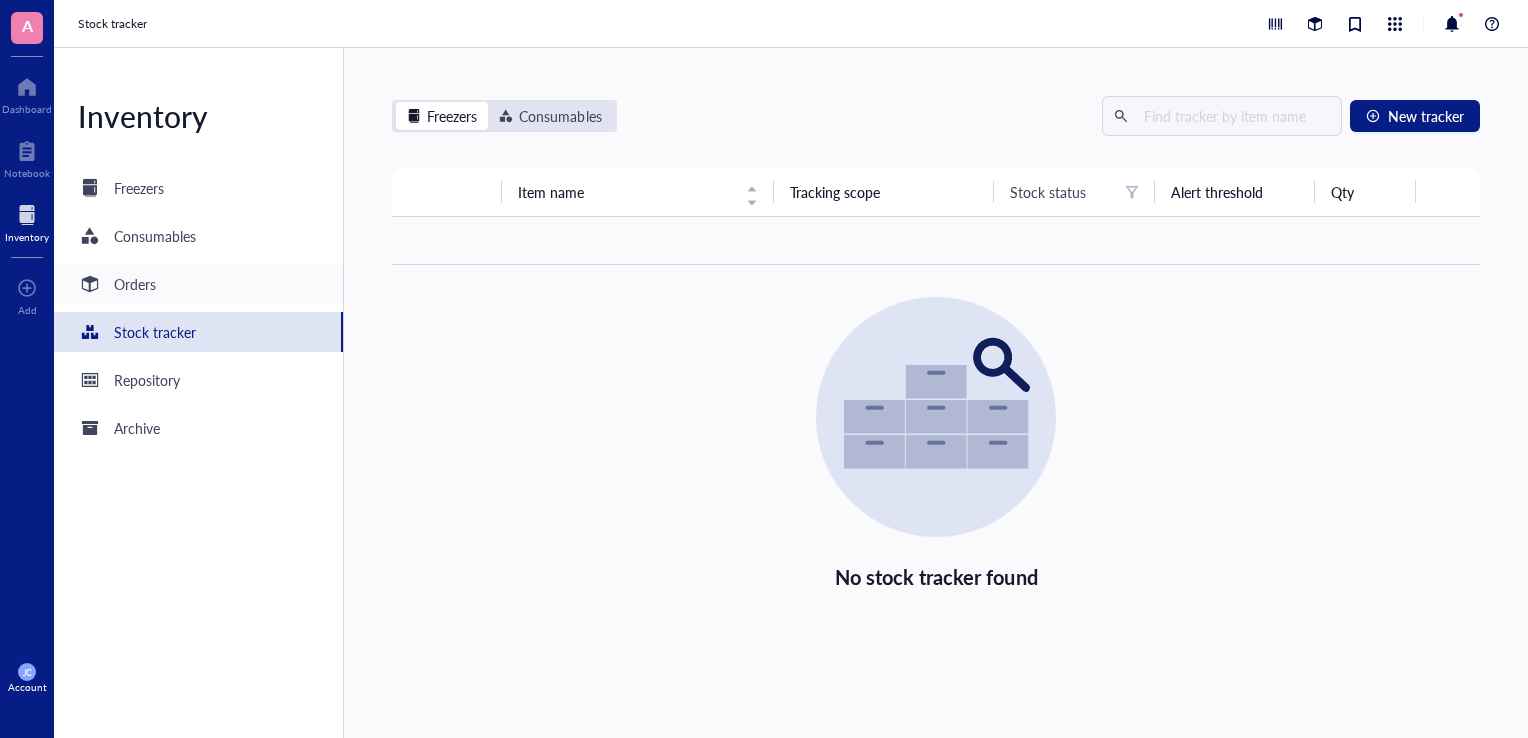 click on "Orders" at bounding box center [135, 284] 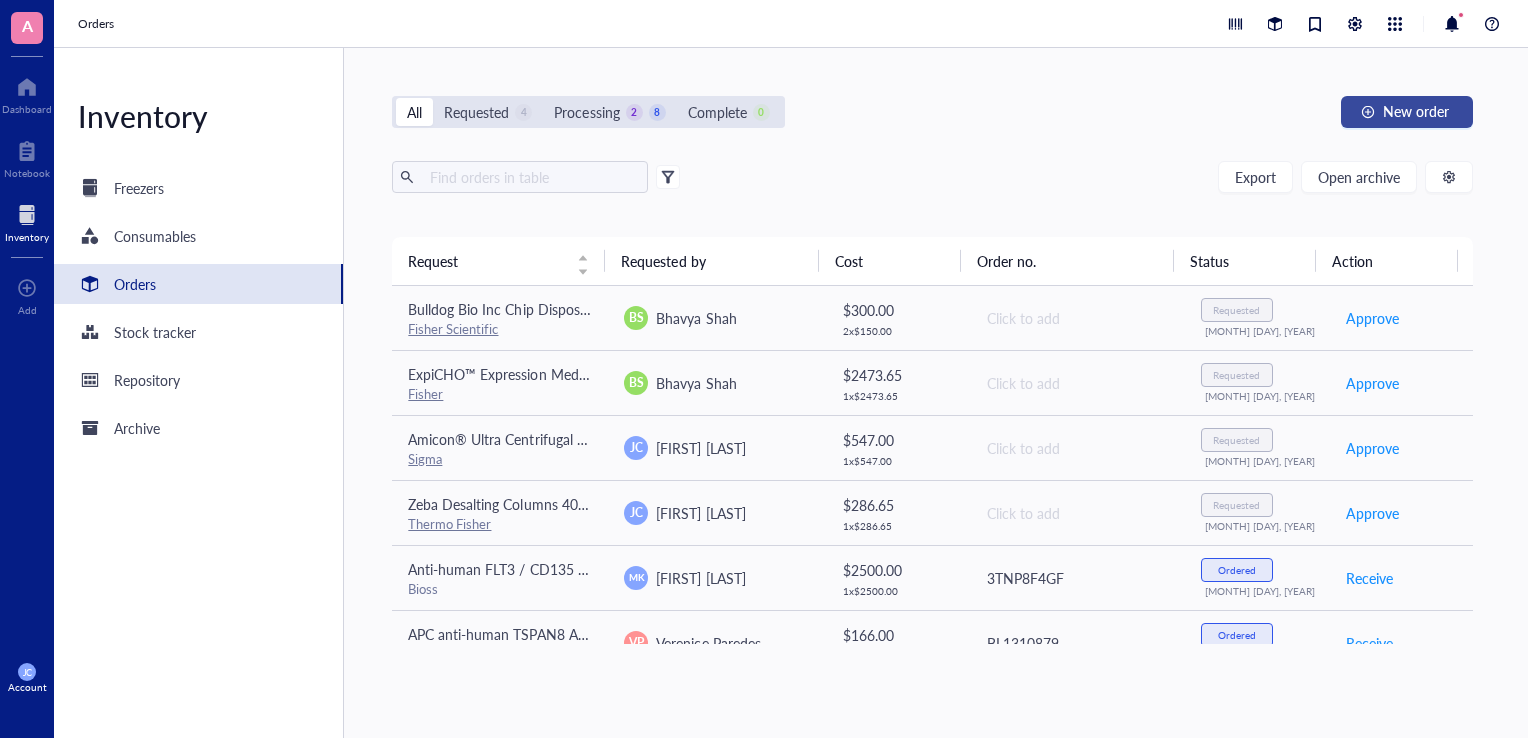 click on "New order" at bounding box center [1407, 112] 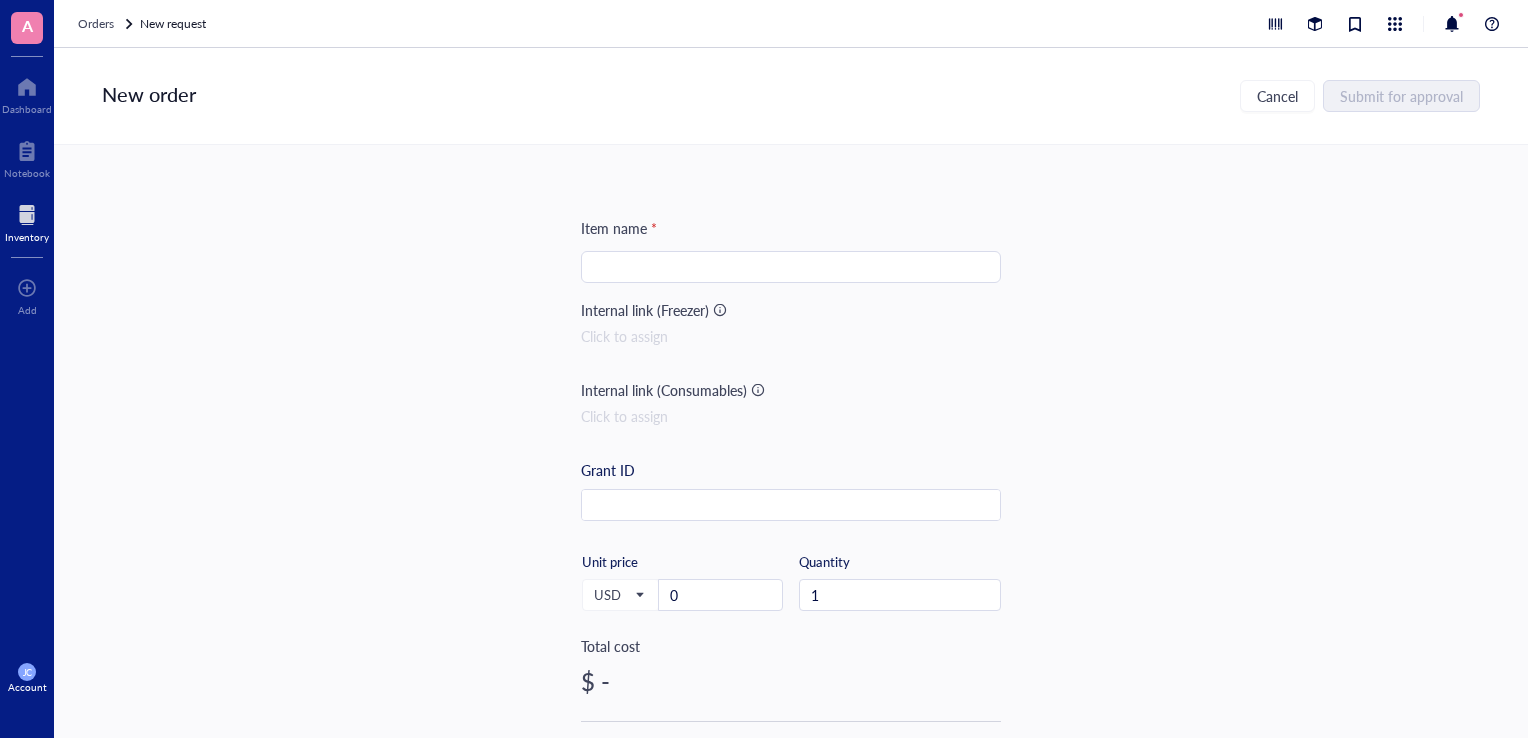 click at bounding box center [791, 267] 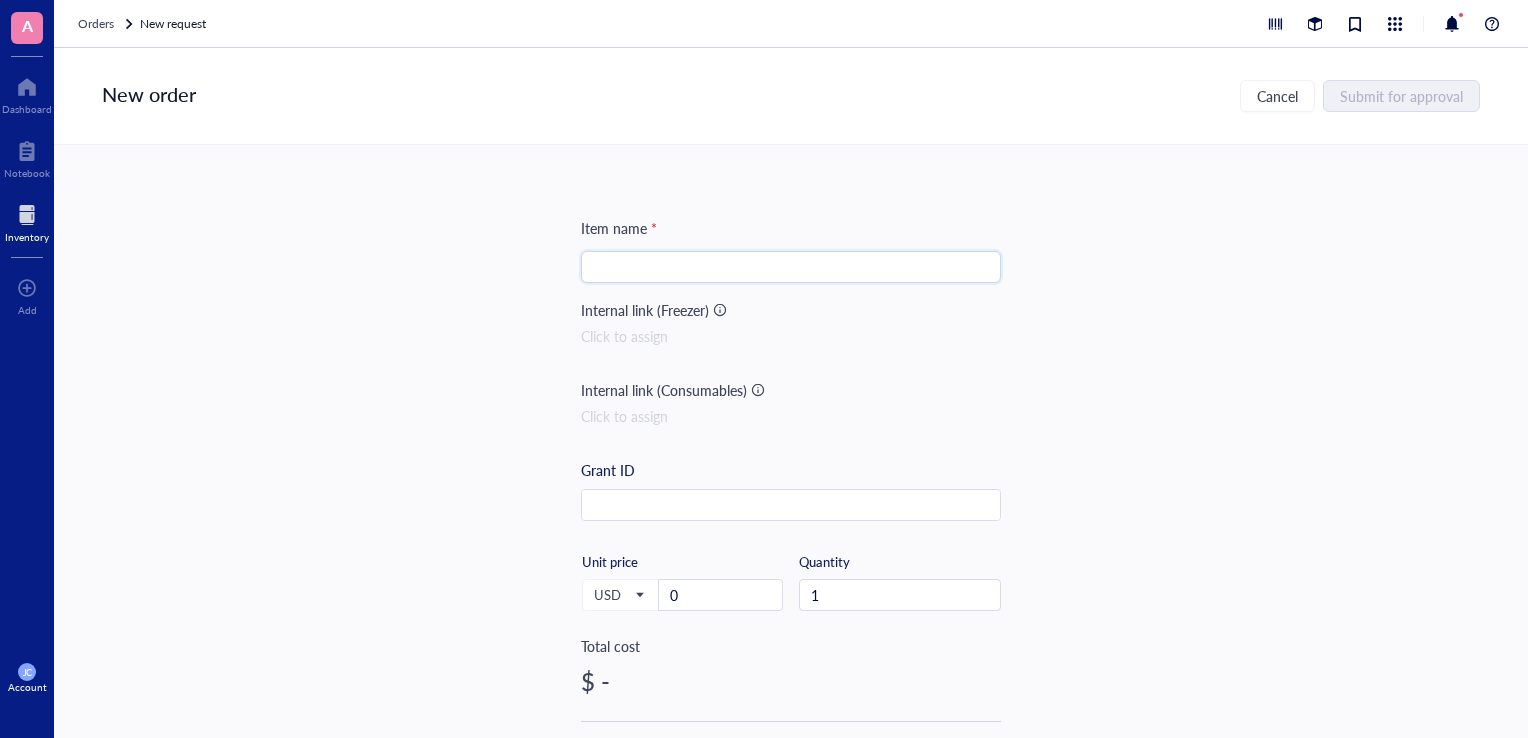 paste on "Pierce™ Protein Concentrators PES, 30K MWCO" 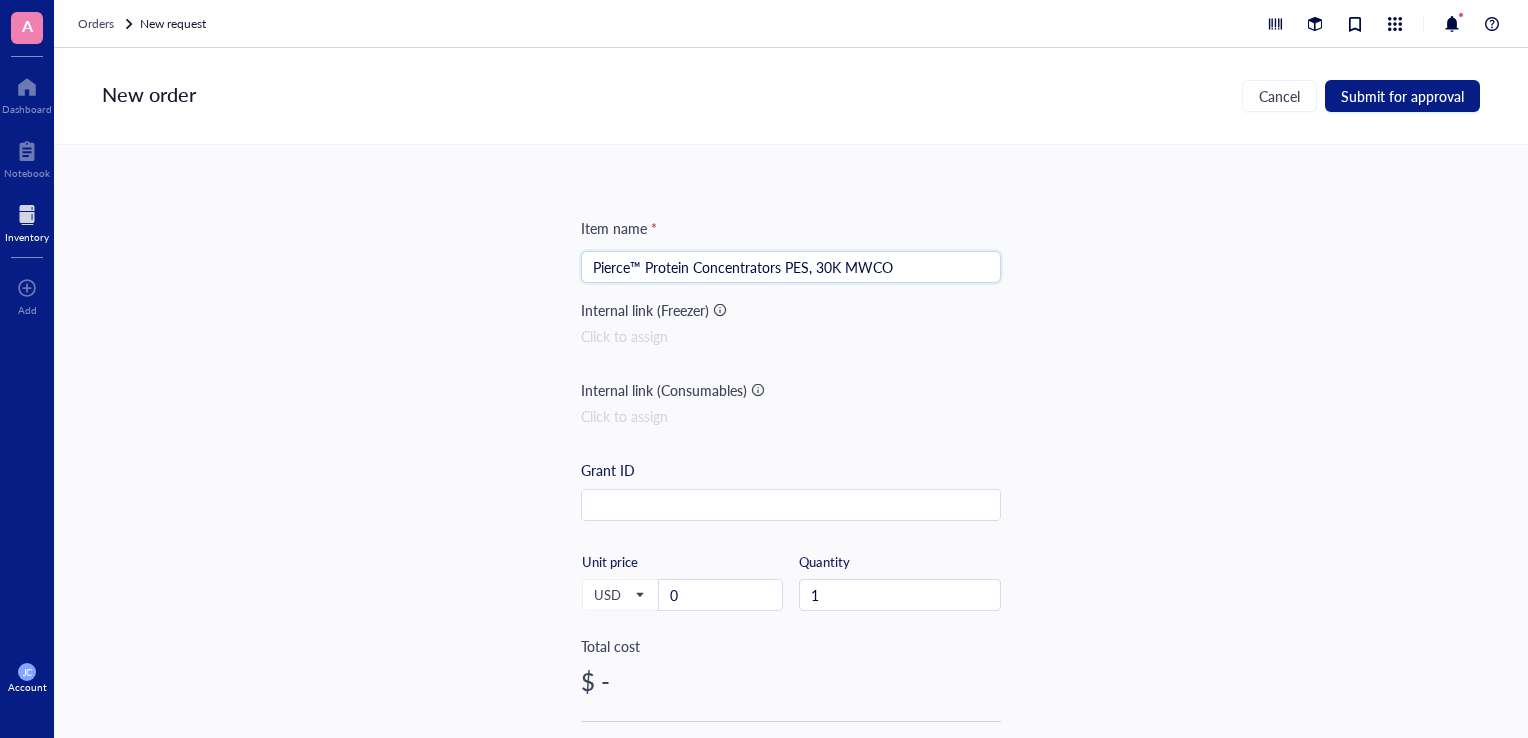 type on "Pierce™ Protein Concentrators PES, 30K MWCO" 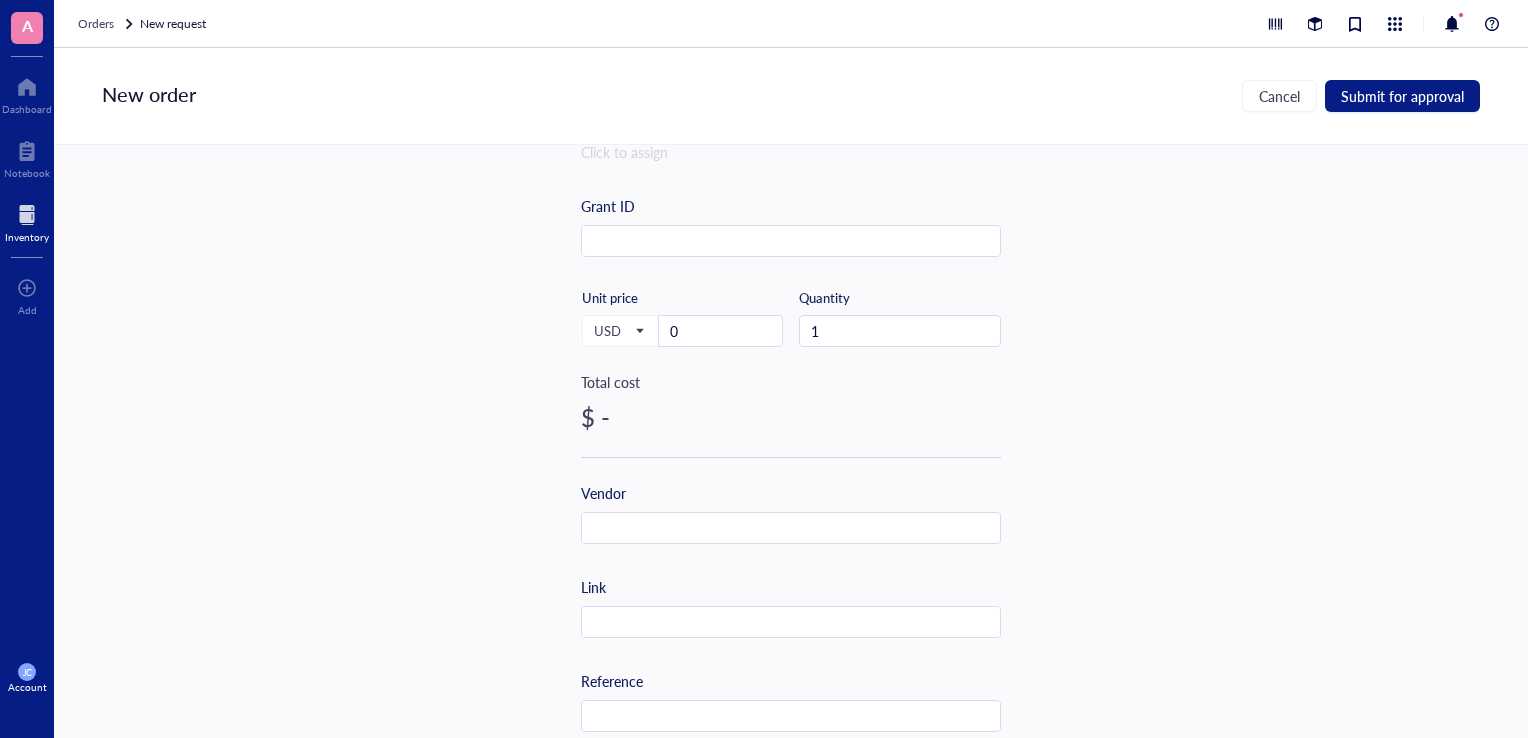 scroll, scrollTop: 400, scrollLeft: 0, axis: vertical 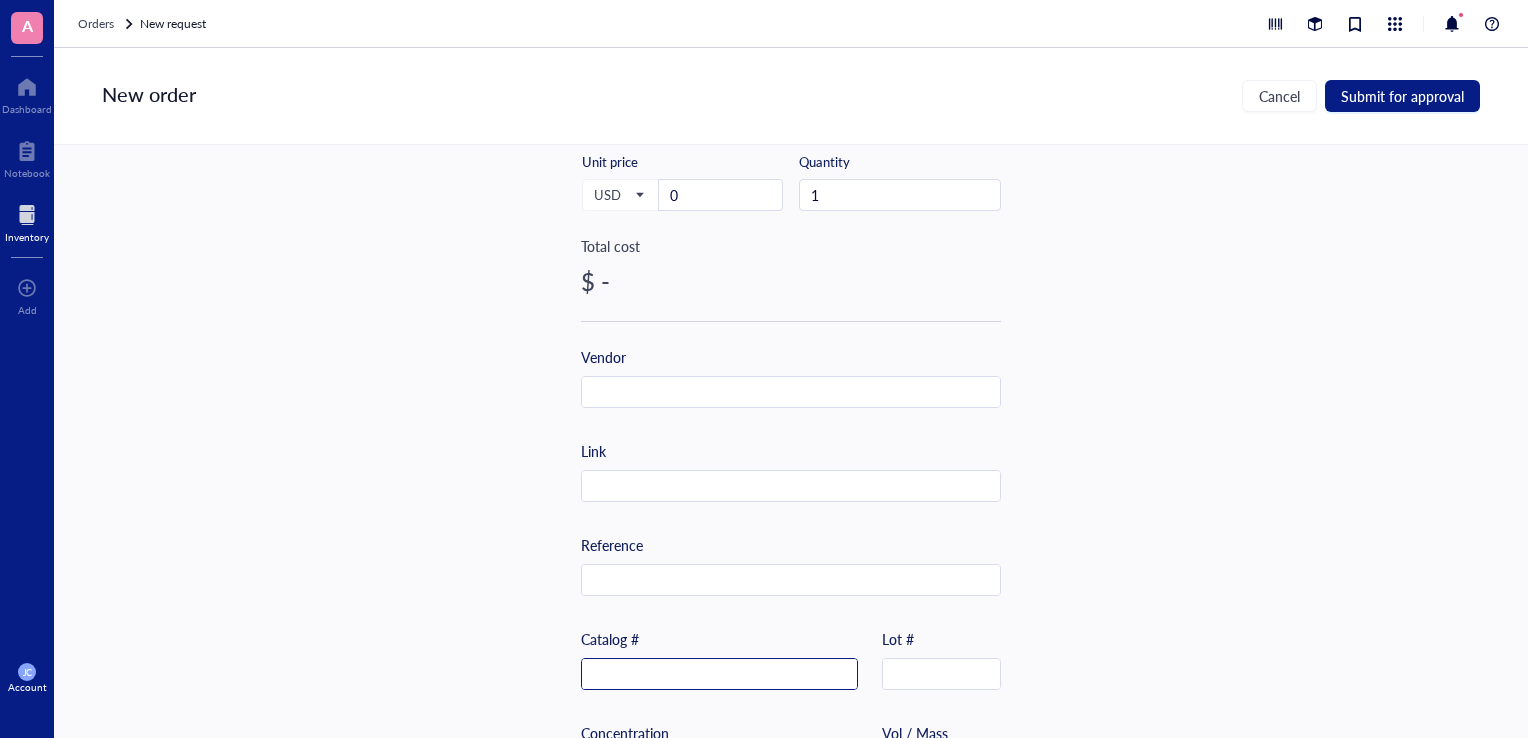click at bounding box center [719, 675] 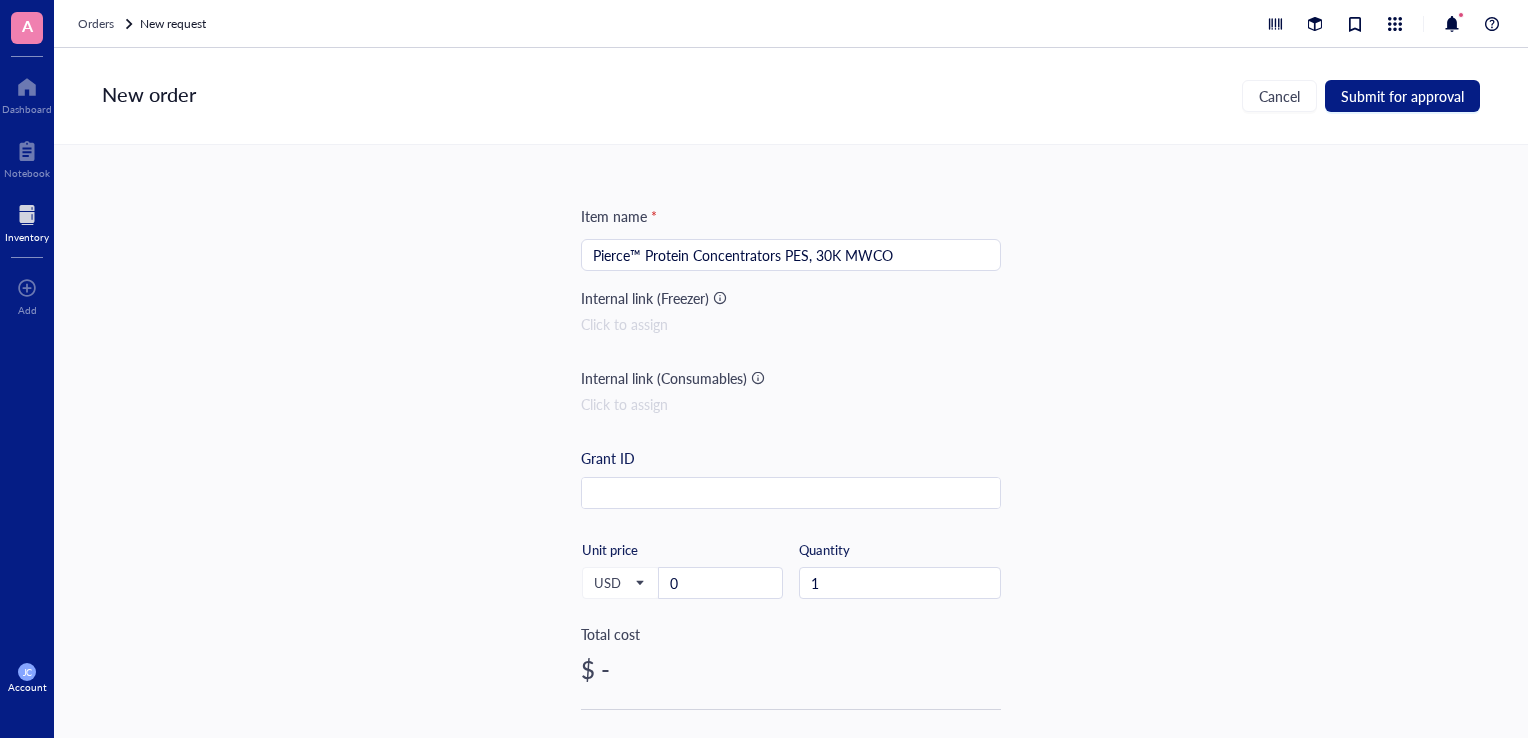 scroll, scrollTop: 0, scrollLeft: 0, axis: both 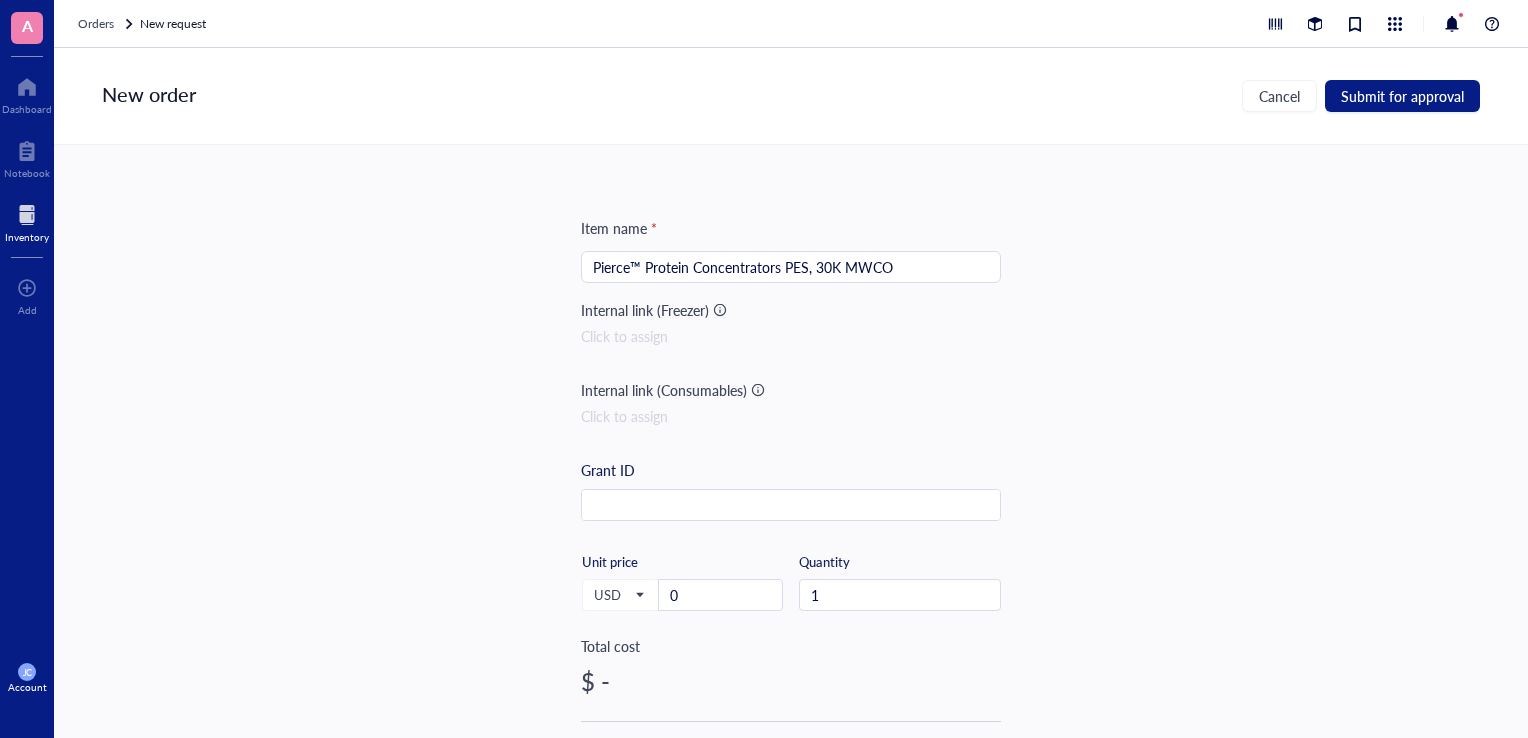 type on "[POSTAL_CODE]" 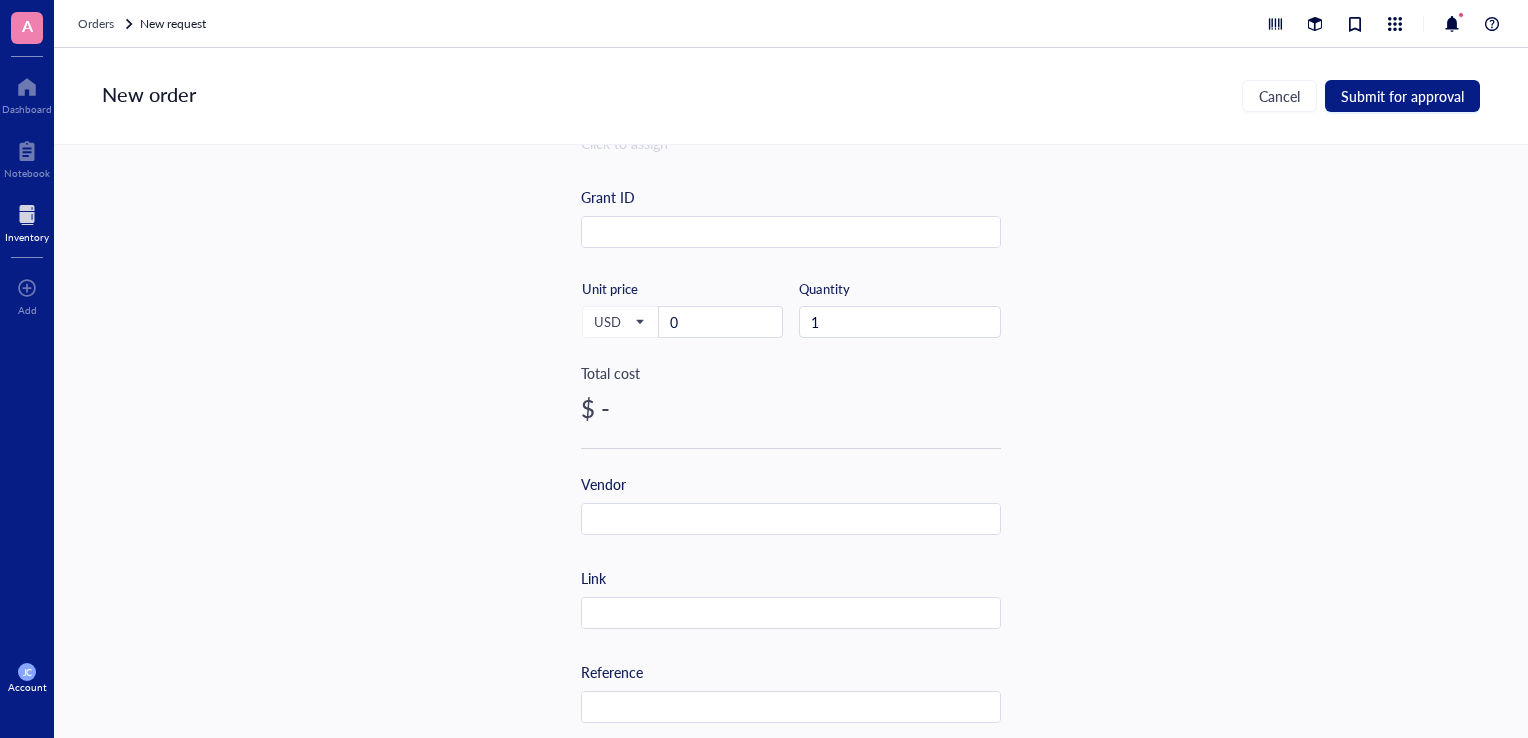 scroll, scrollTop: 300, scrollLeft: 0, axis: vertical 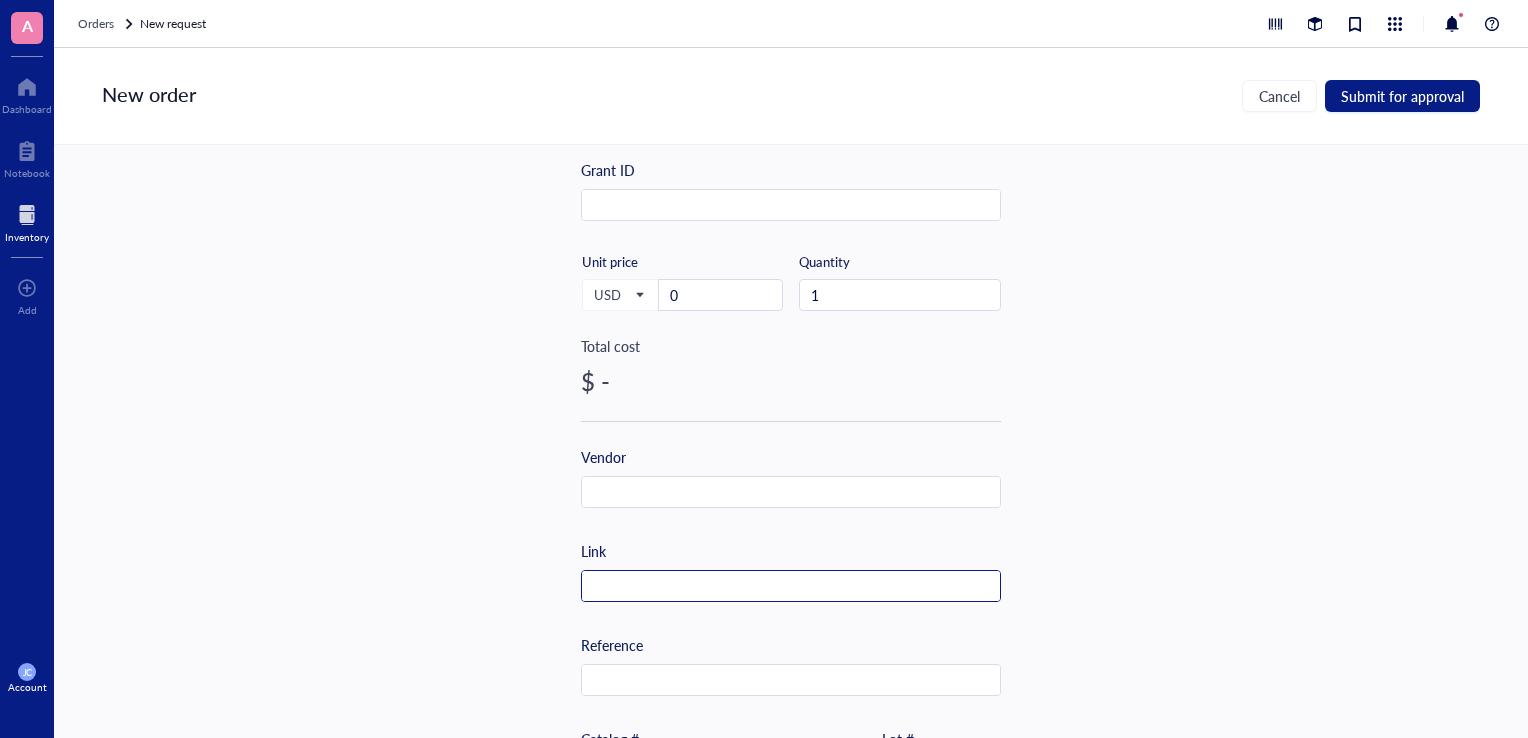 click at bounding box center [791, 587] 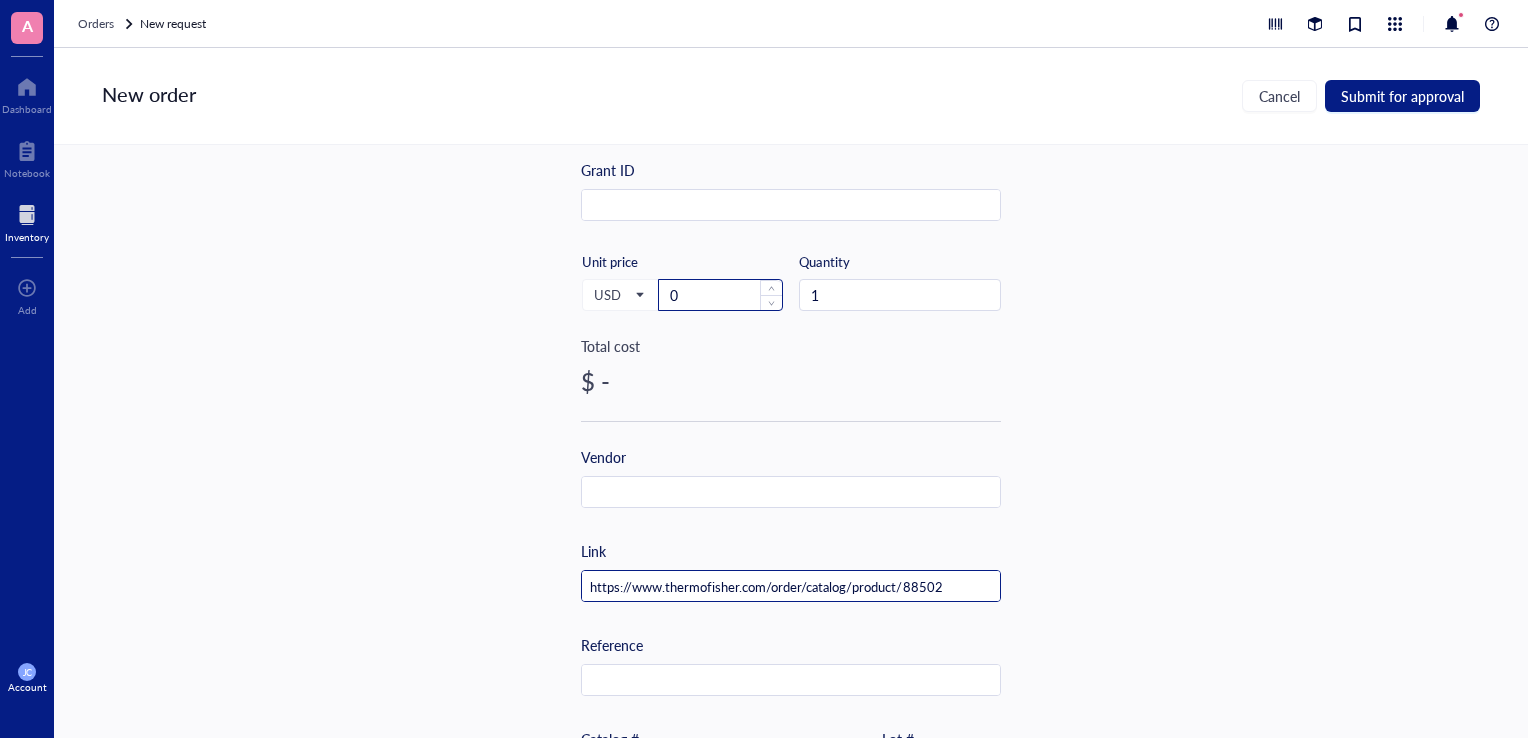 type on "https://www.thermofisher.com/order/catalog/product/88502" 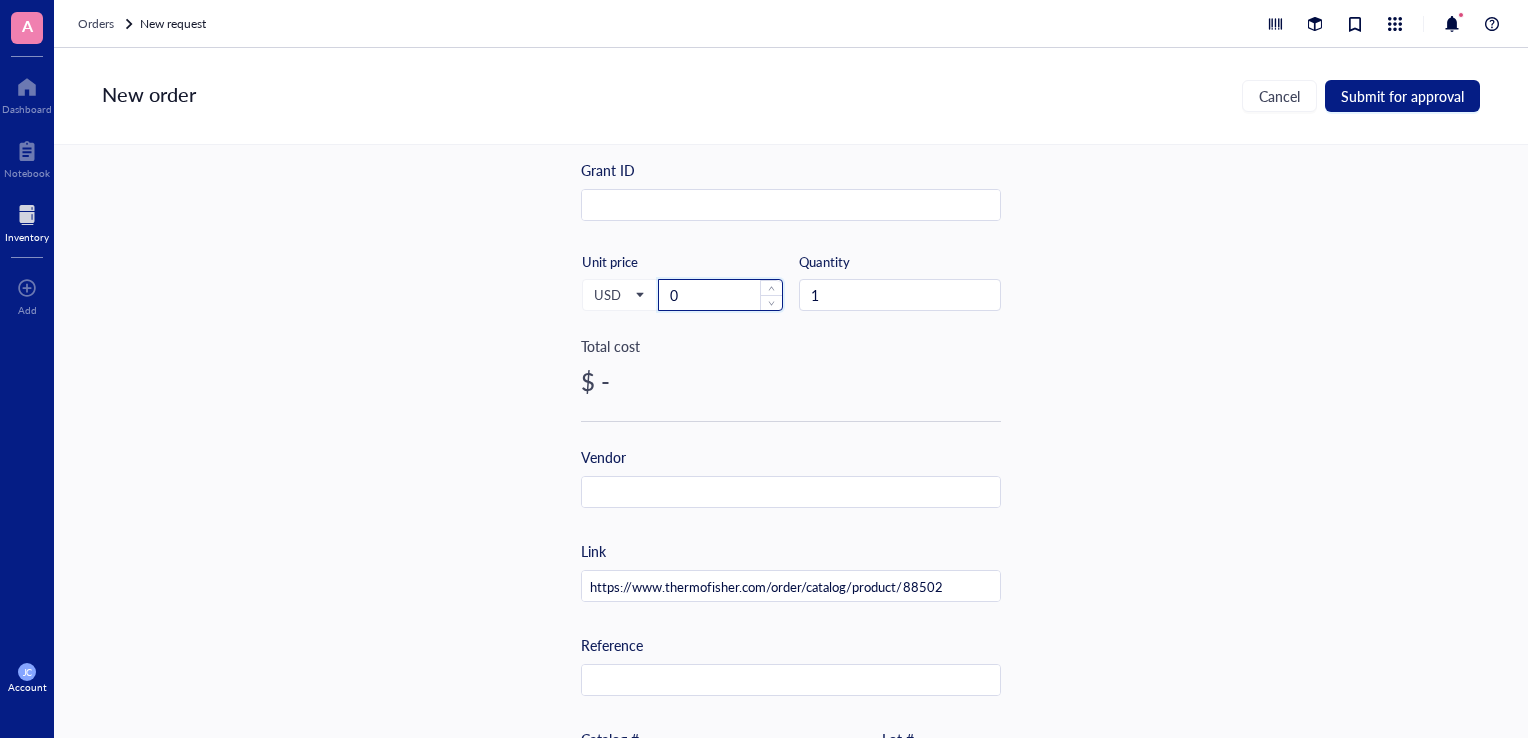 click on "0" at bounding box center [720, 295] 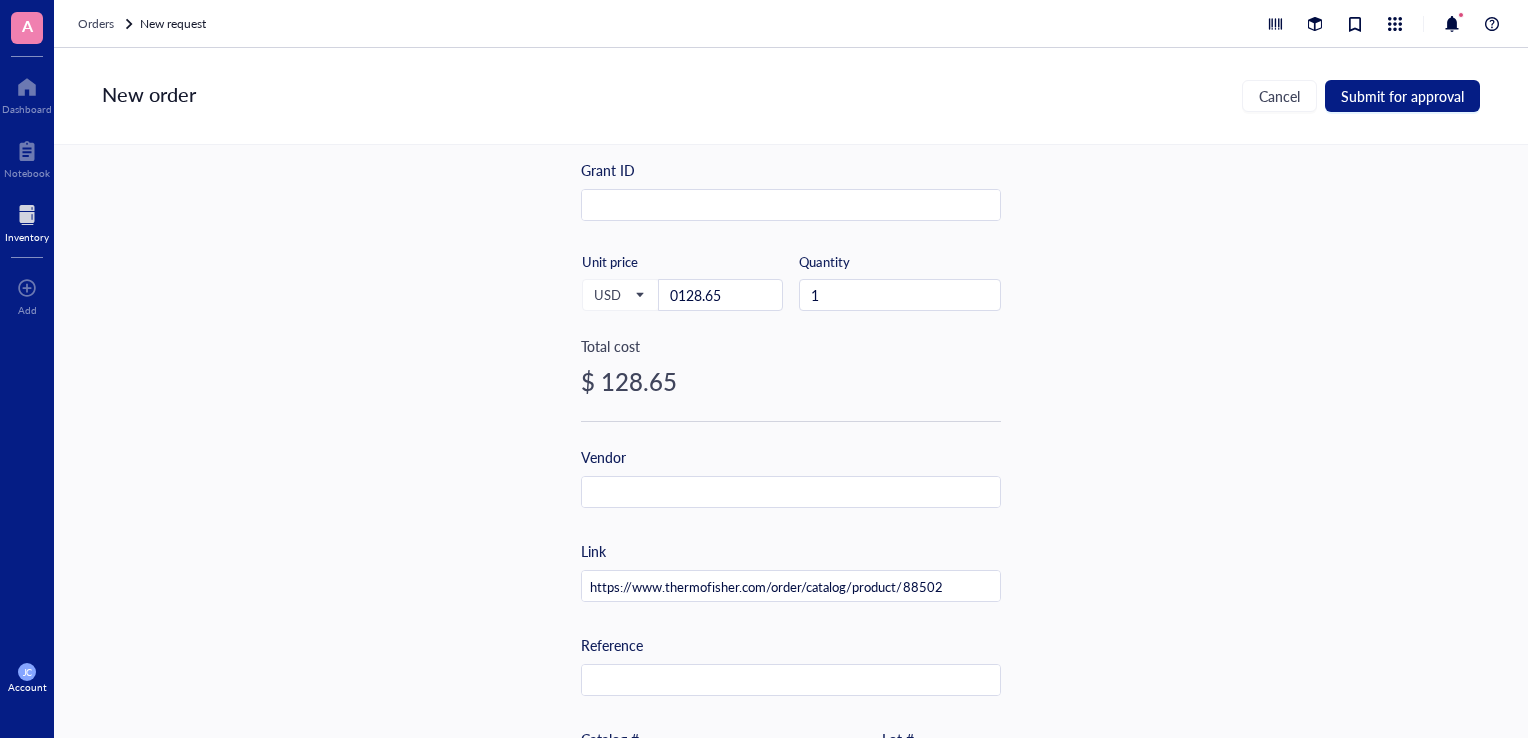 type on "128.65" 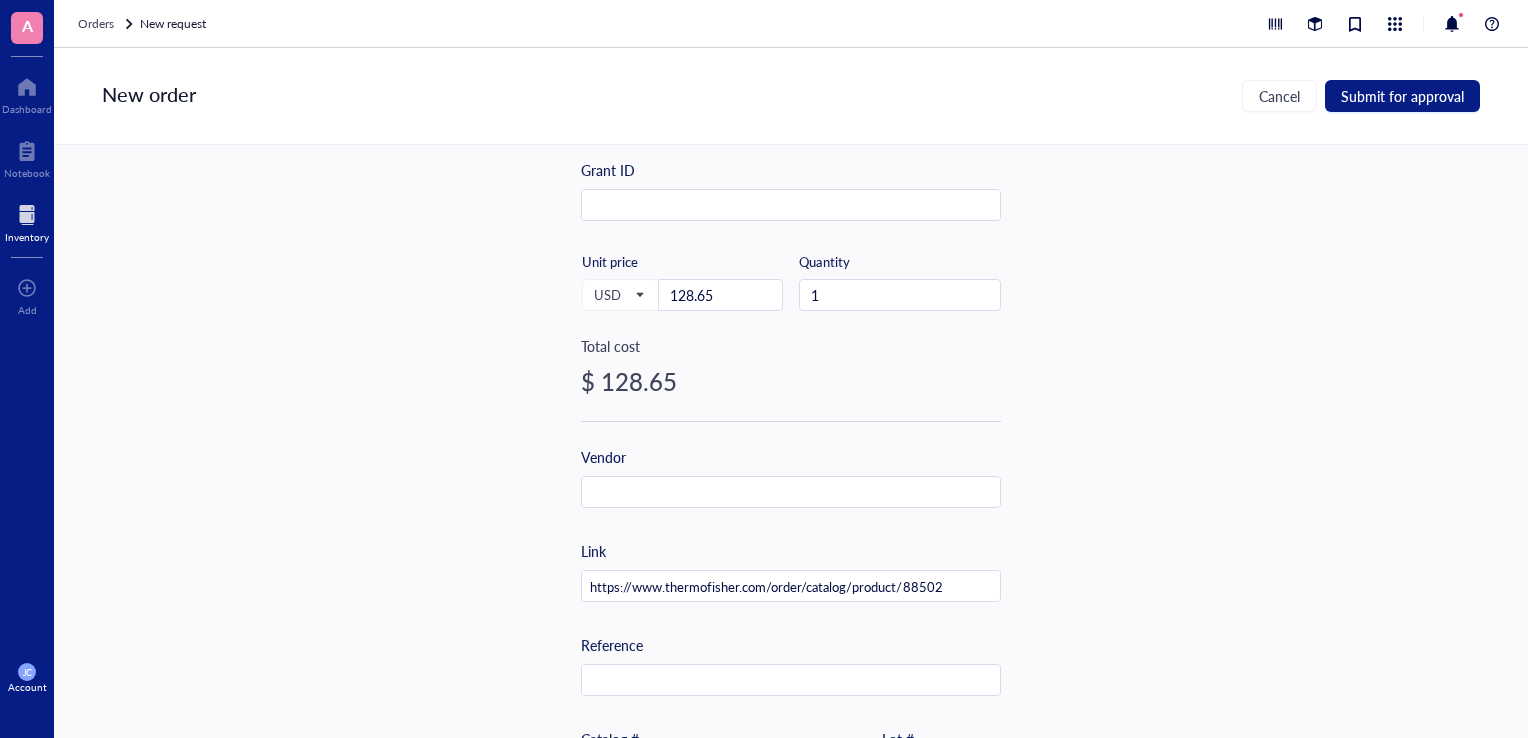 click on "USD Unit price 128.65 Quantity 1" at bounding box center [791, 294] 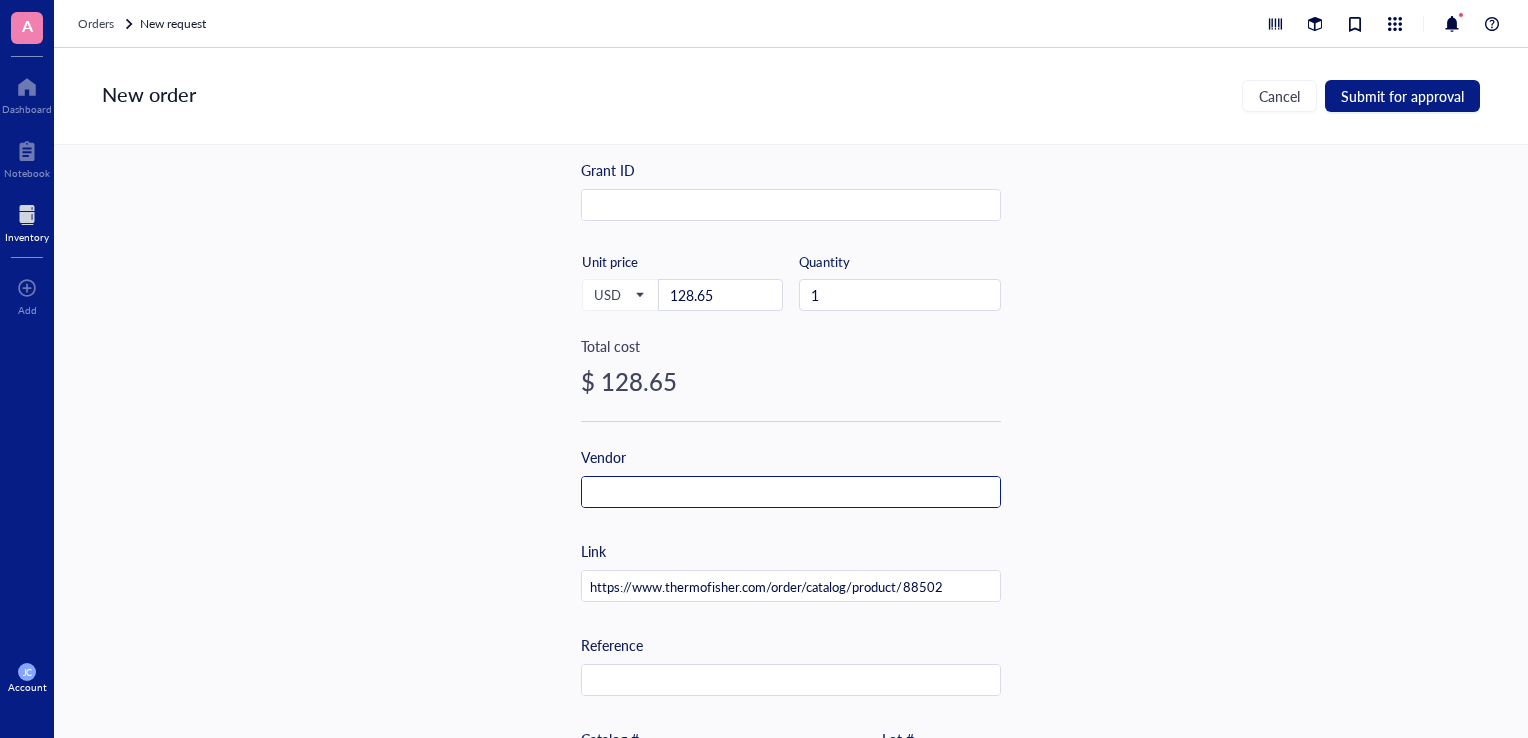 click at bounding box center [791, 493] 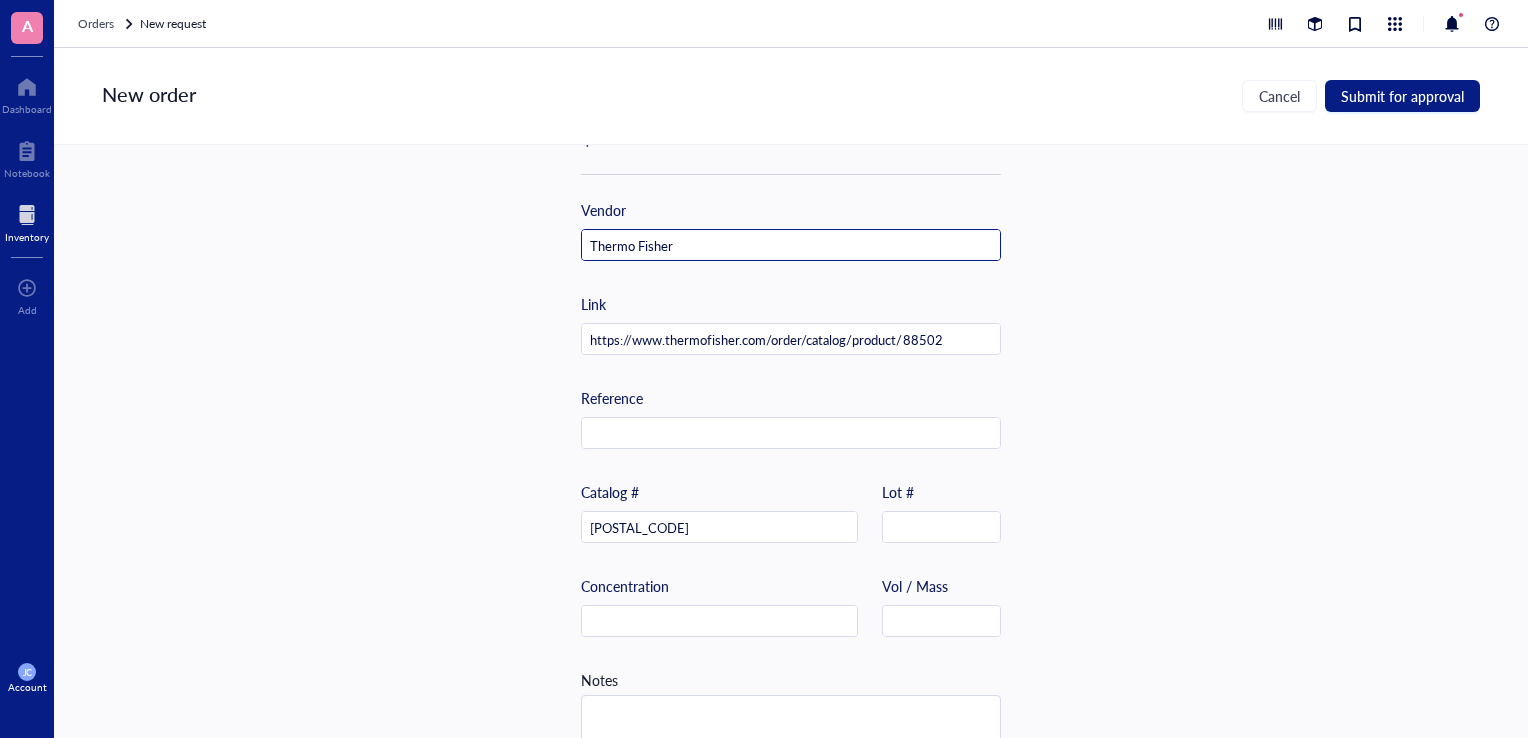 scroll, scrollTop: 592, scrollLeft: 0, axis: vertical 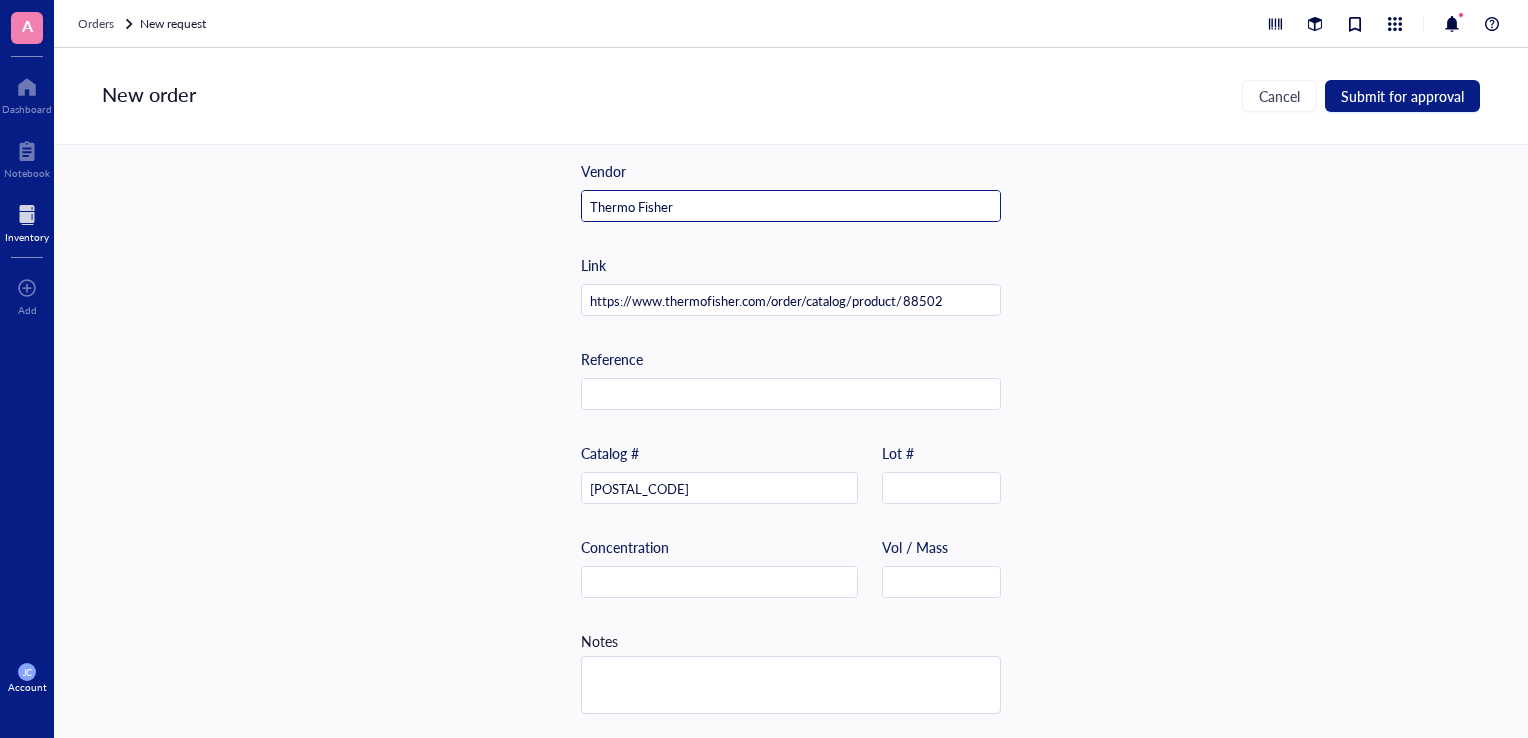 type on "Thermo Fisher" 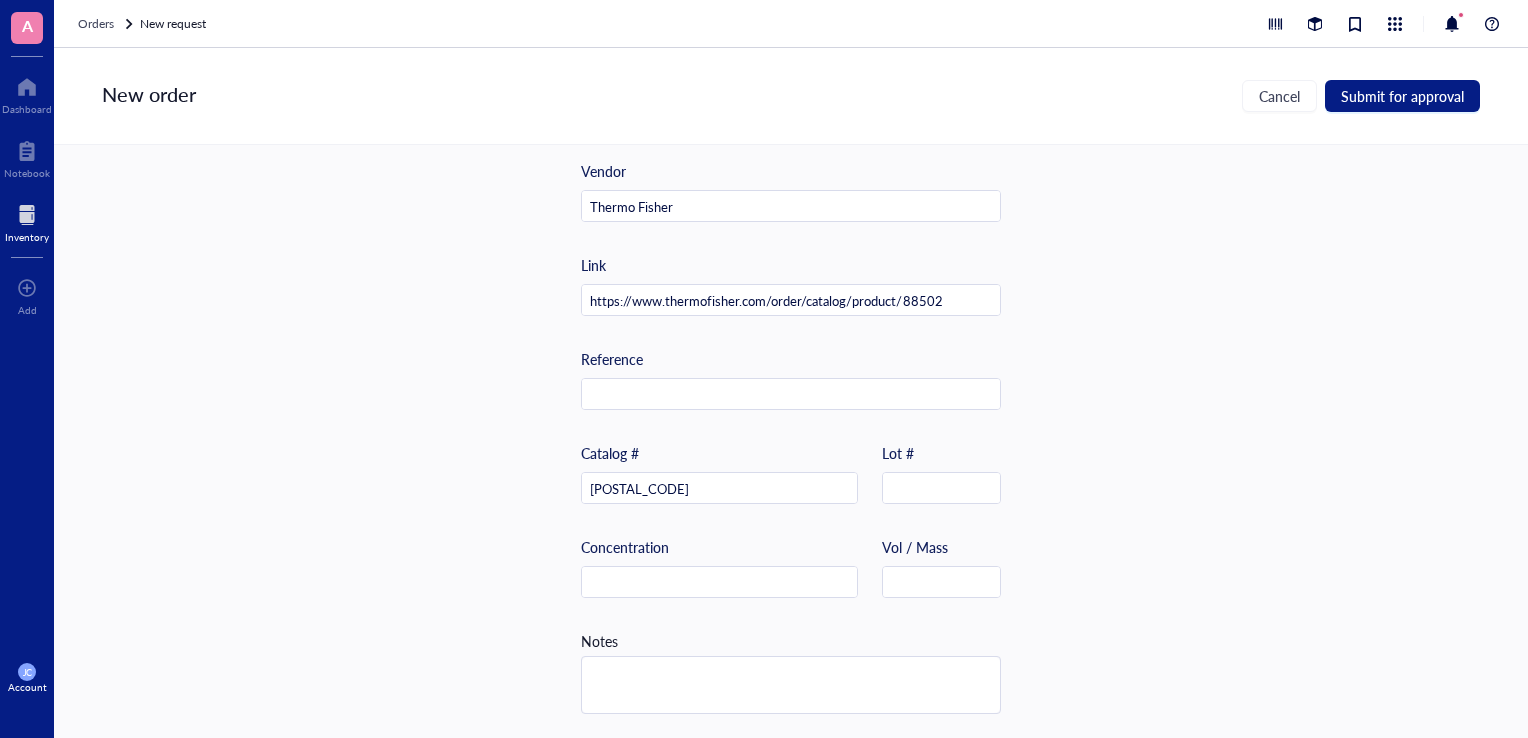 click on "Reference Catalog # 88502" at bounding box center [791, 441] 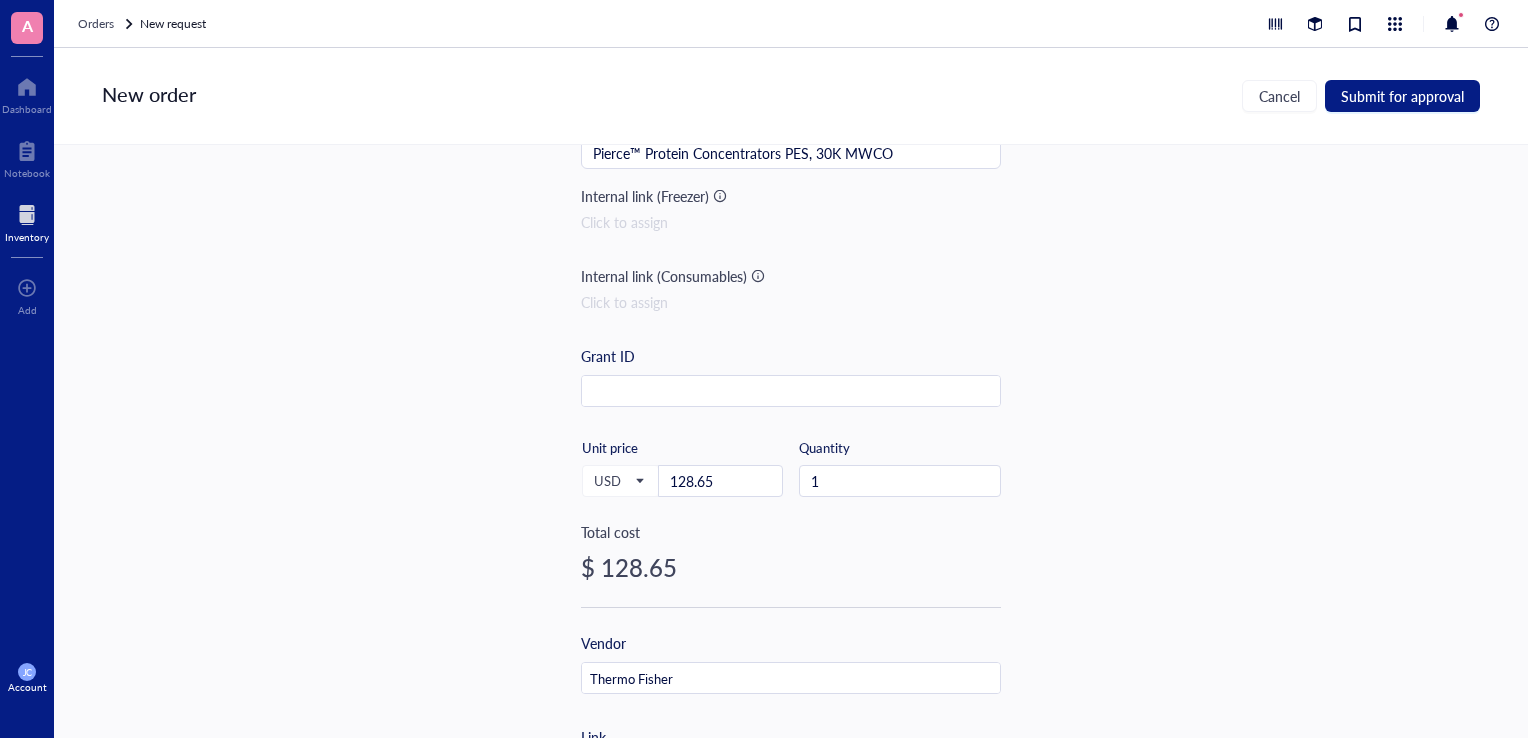 scroll, scrollTop: 0, scrollLeft: 0, axis: both 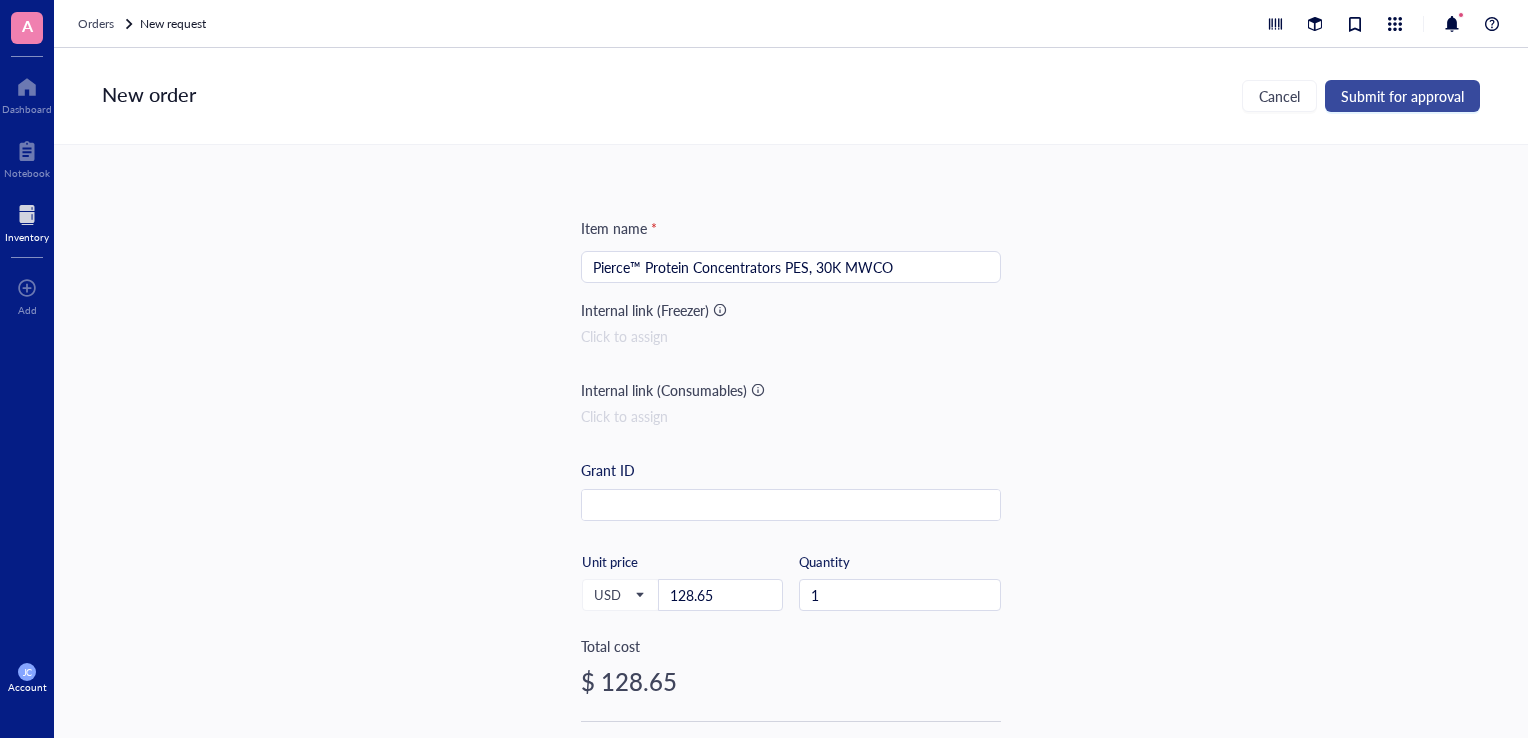 click on "Submit for approval" at bounding box center [1402, 96] 